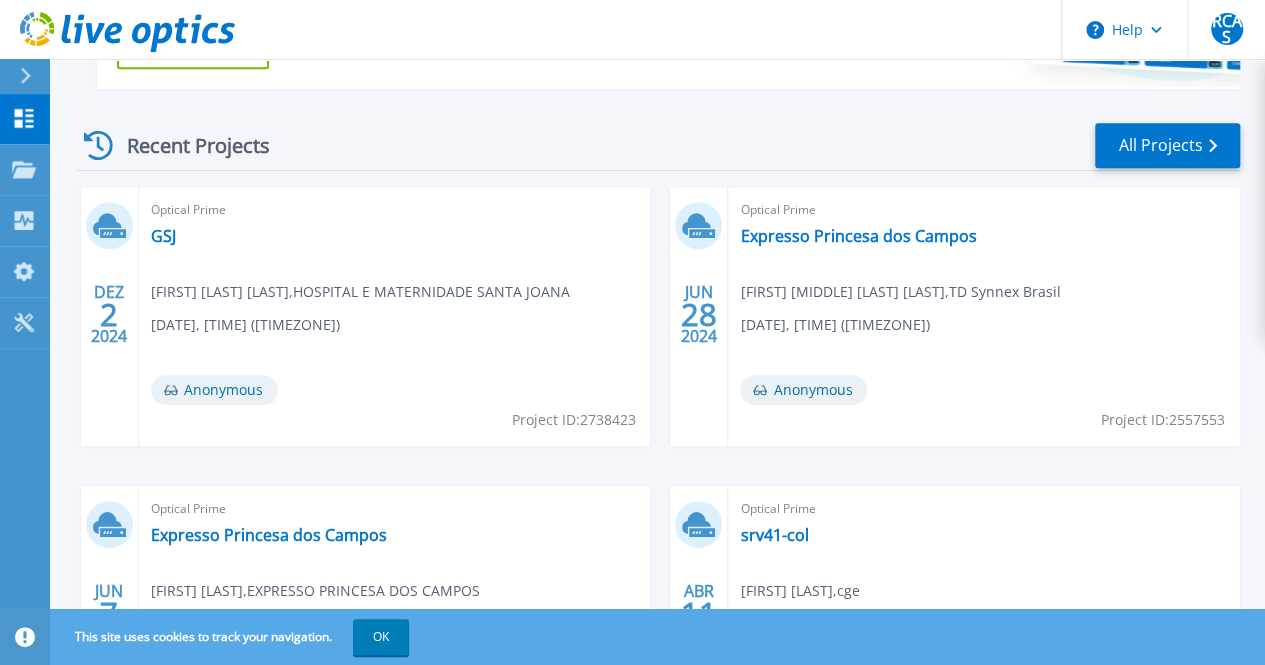scroll, scrollTop: 510, scrollLeft: 0, axis: vertical 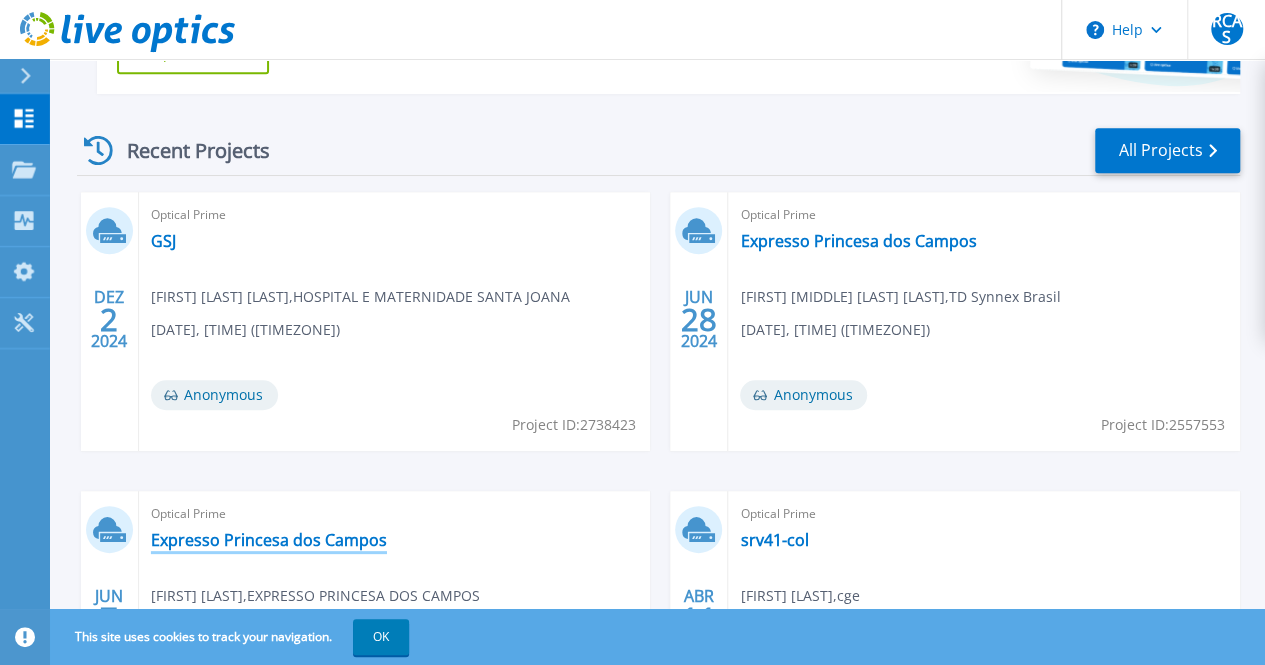 click on "Expresso Princesa dos Campos" at bounding box center [269, 540] 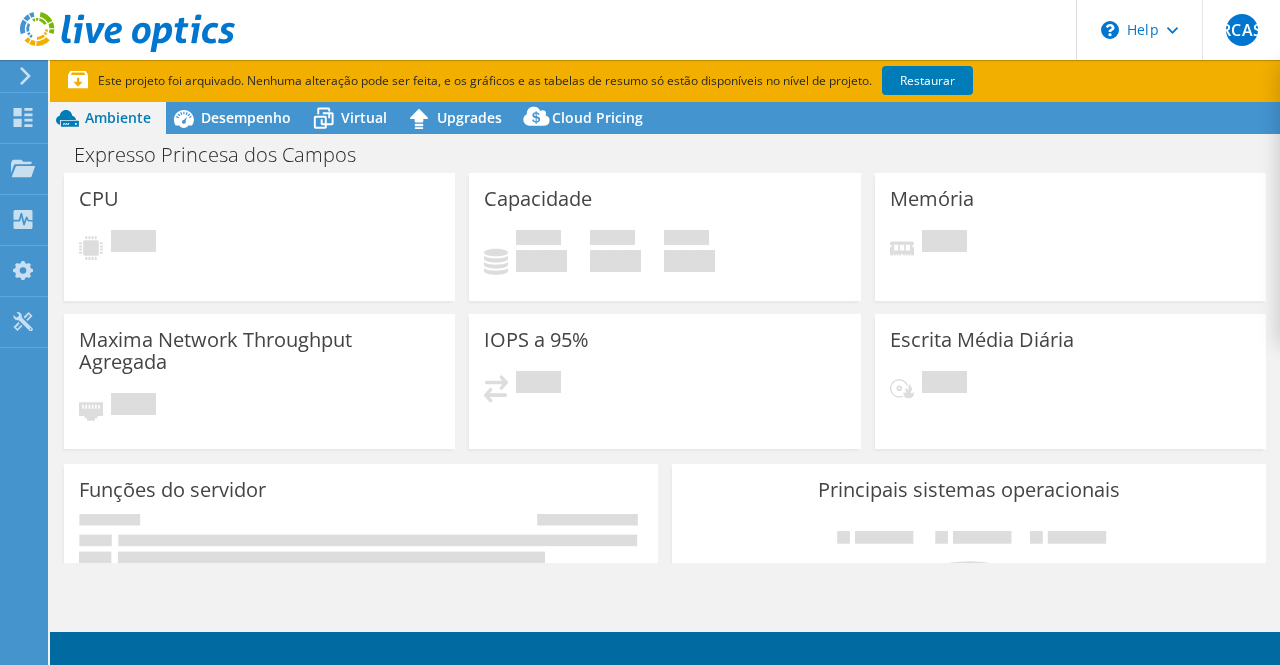 scroll, scrollTop: 0, scrollLeft: 0, axis: both 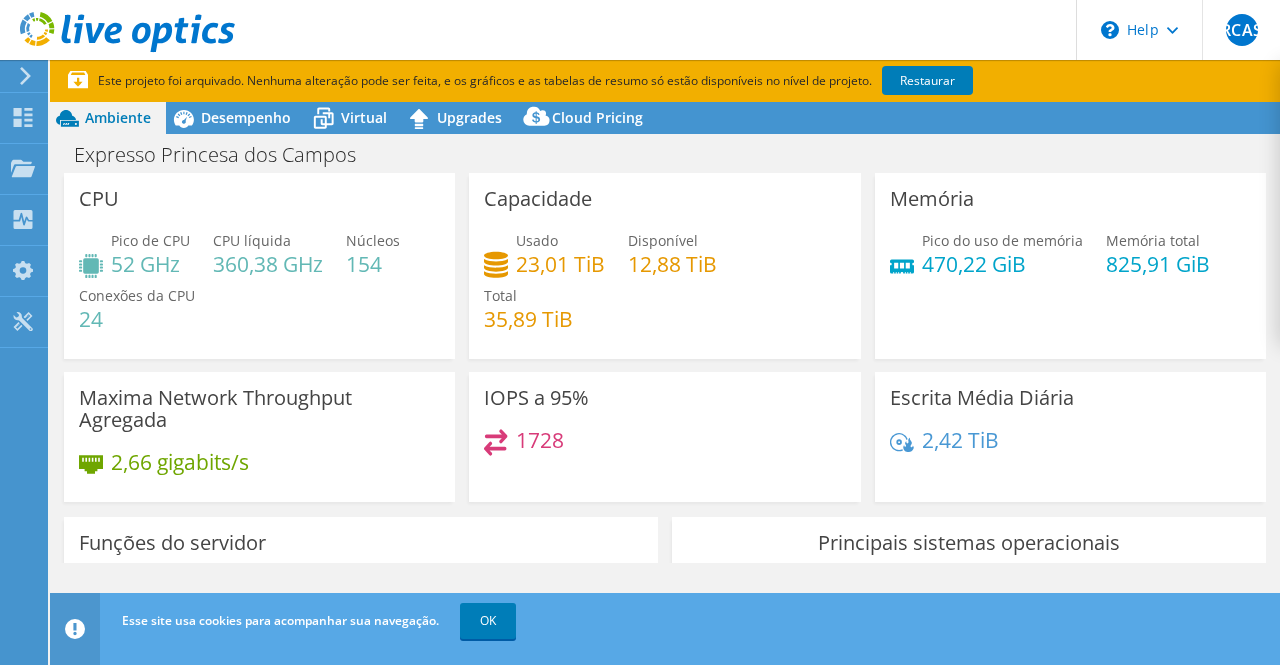 select on "USD" 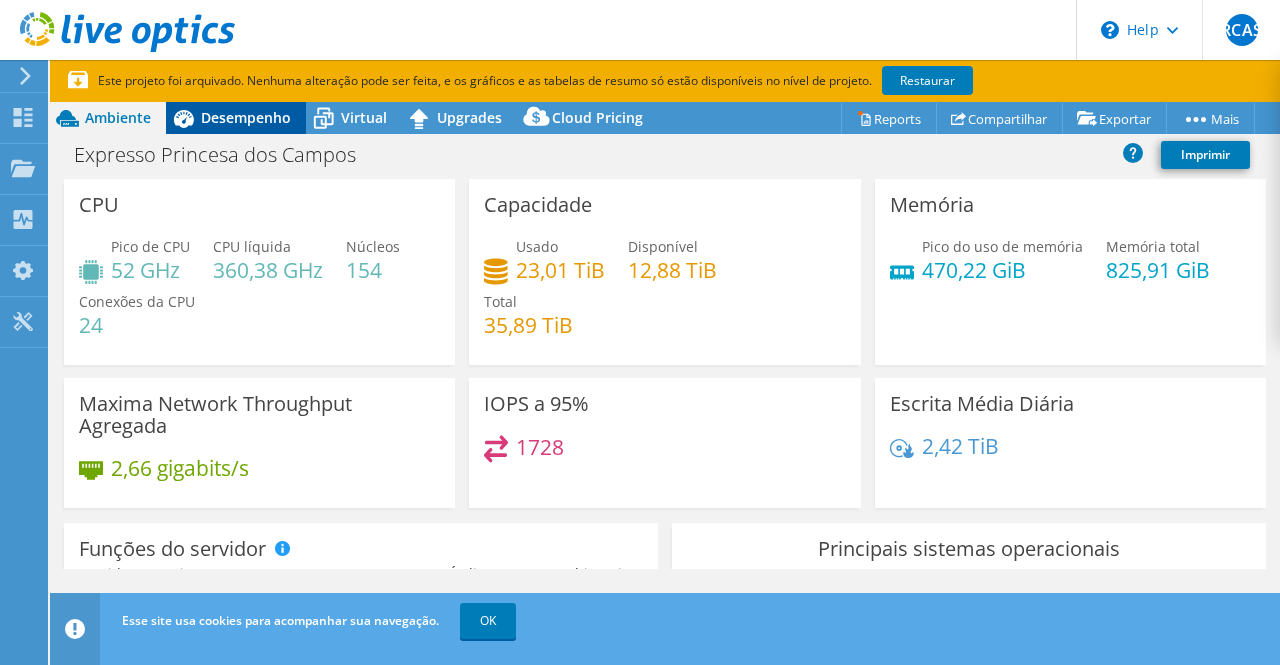 click on "Desempenho" at bounding box center (246, 117) 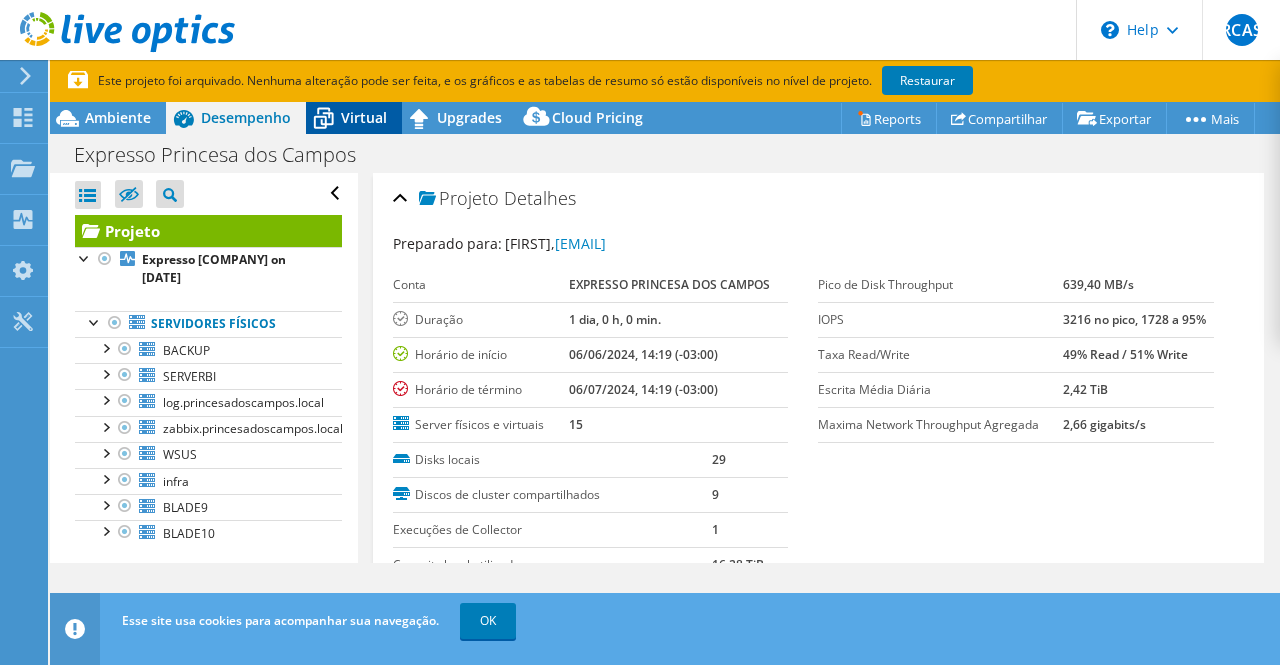 click on "Virtual" at bounding box center (354, 118) 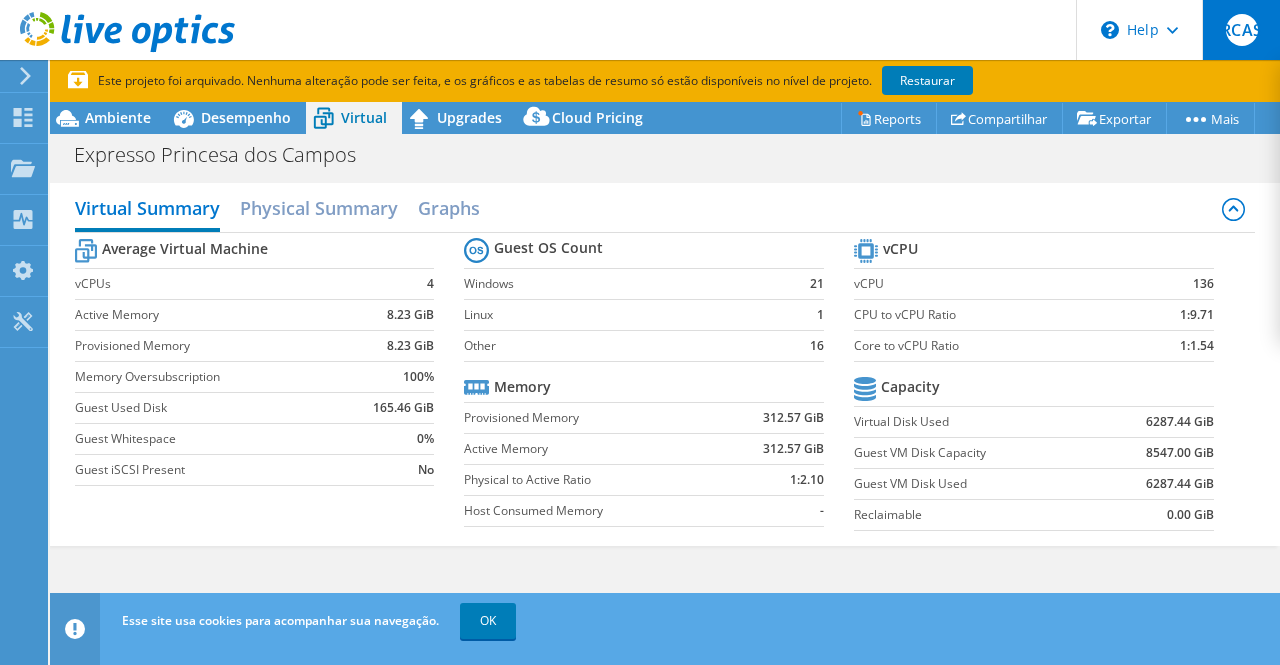 click on "RCAS" at bounding box center [1242, 30] 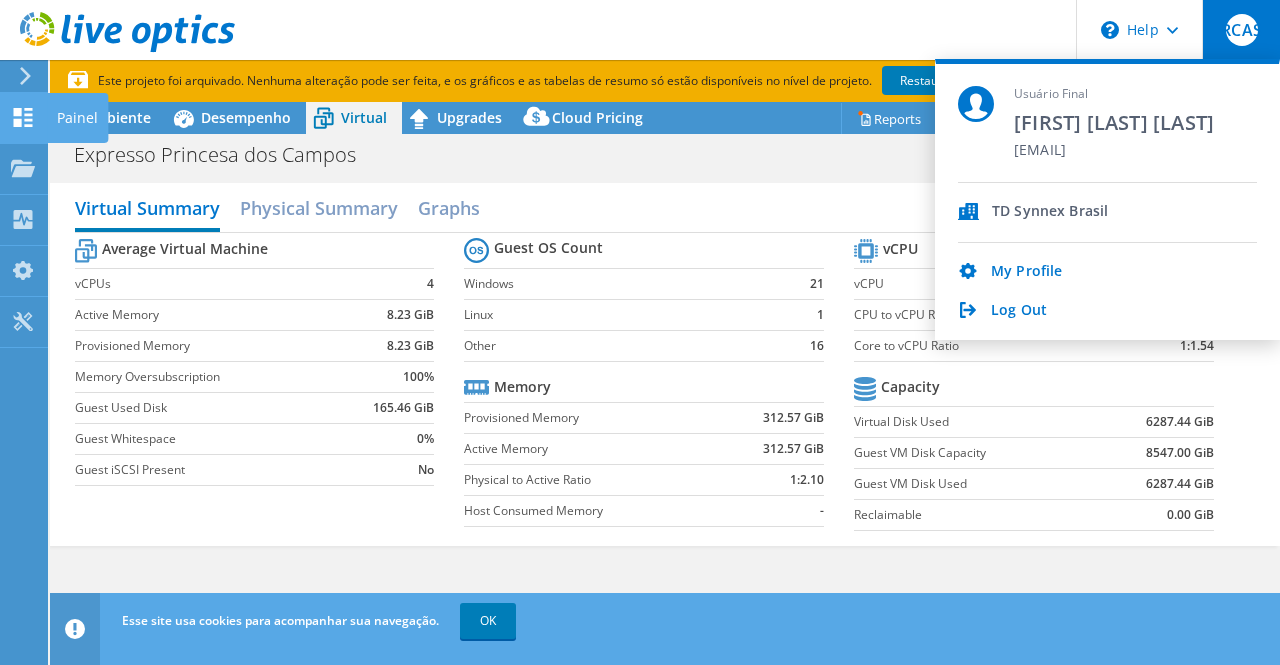 click 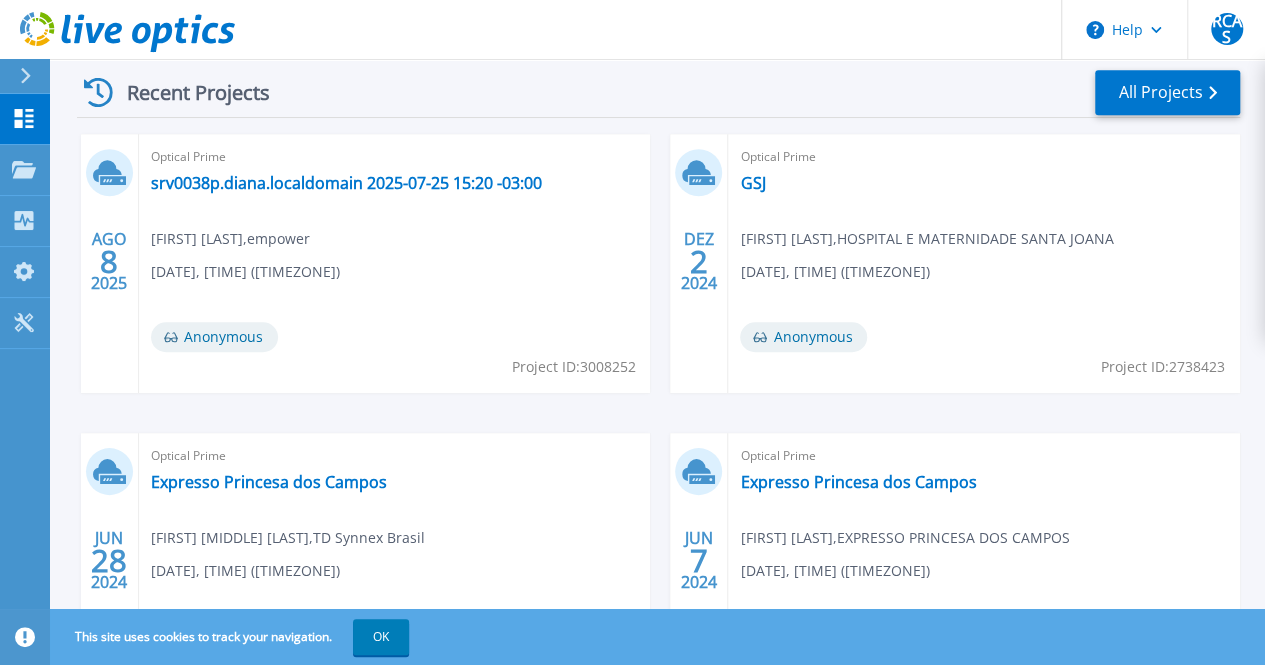 scroll, scrollTop: 600, scrollLeft: 0, axis: vertical 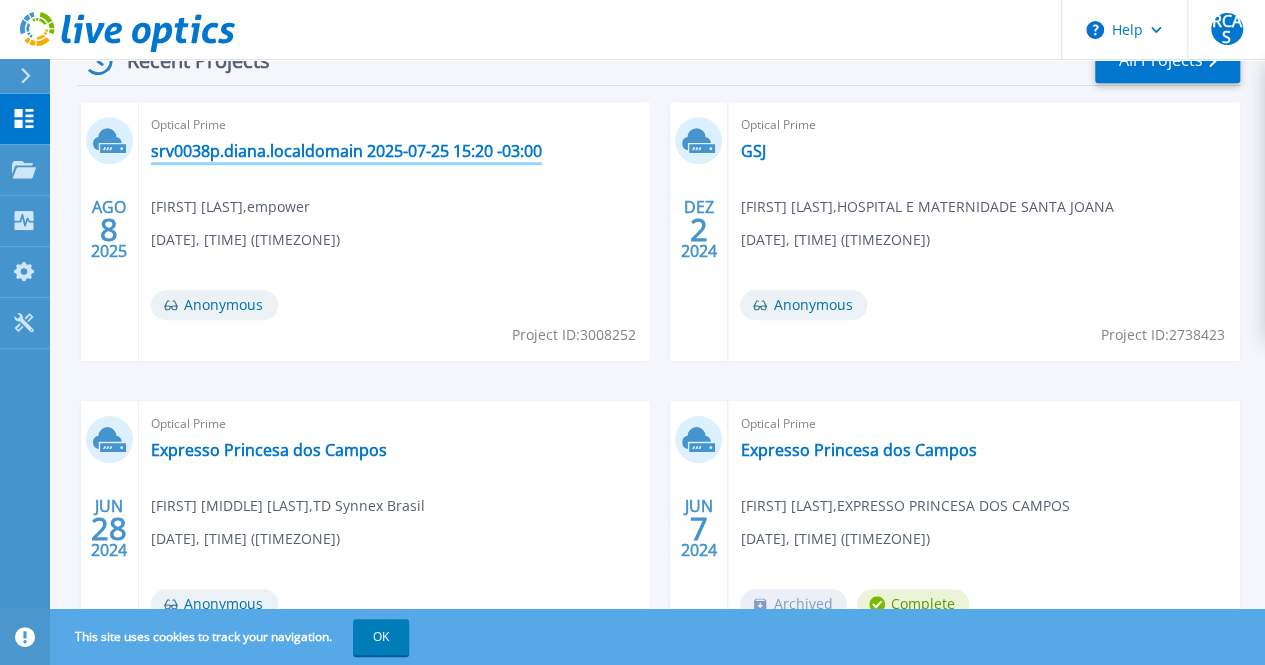 click on "srv0038p.diana.localdomain 2025-07-25 15:20 -03:00" at bounding box center (346, 151) 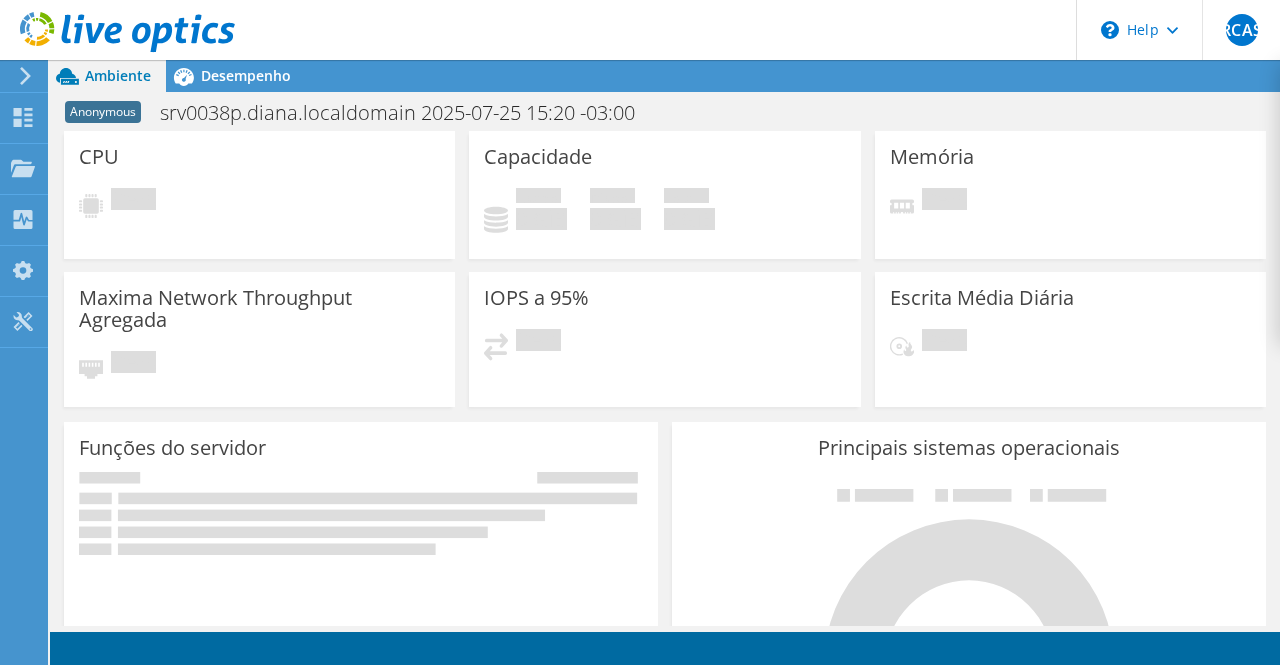 scroll, scrollTop: 0, scrollLeft: 0, axis: both 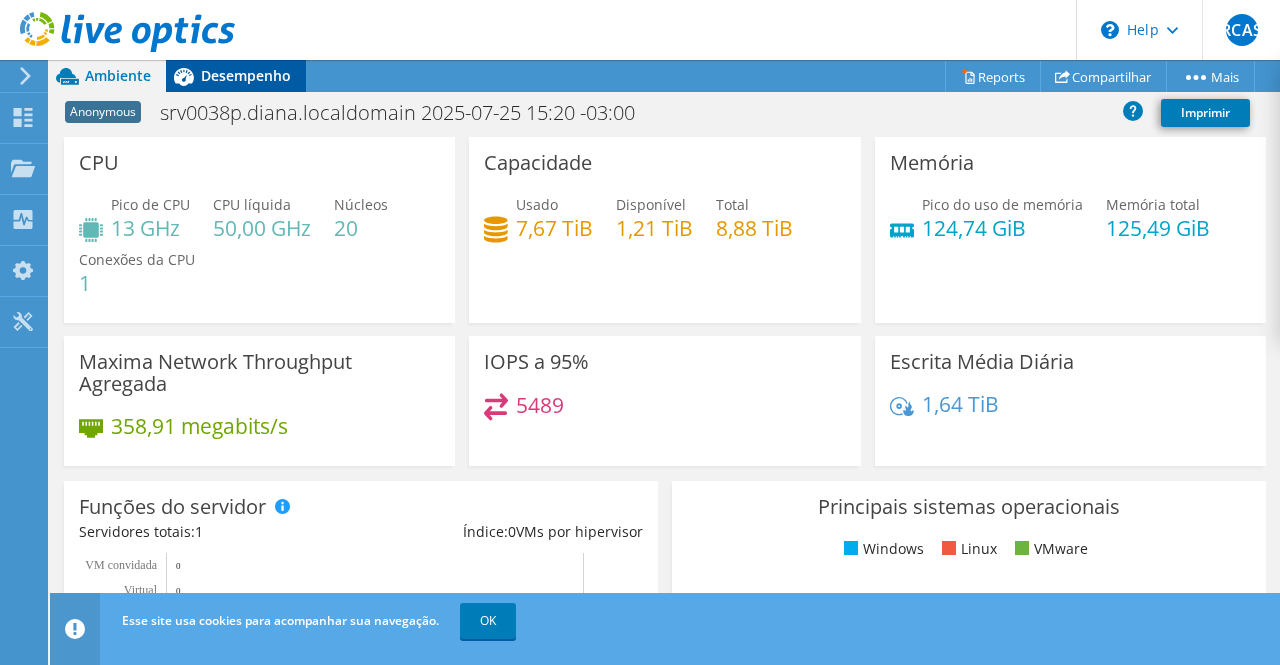 click on "Desempenho" at bounding box center [246, 75] 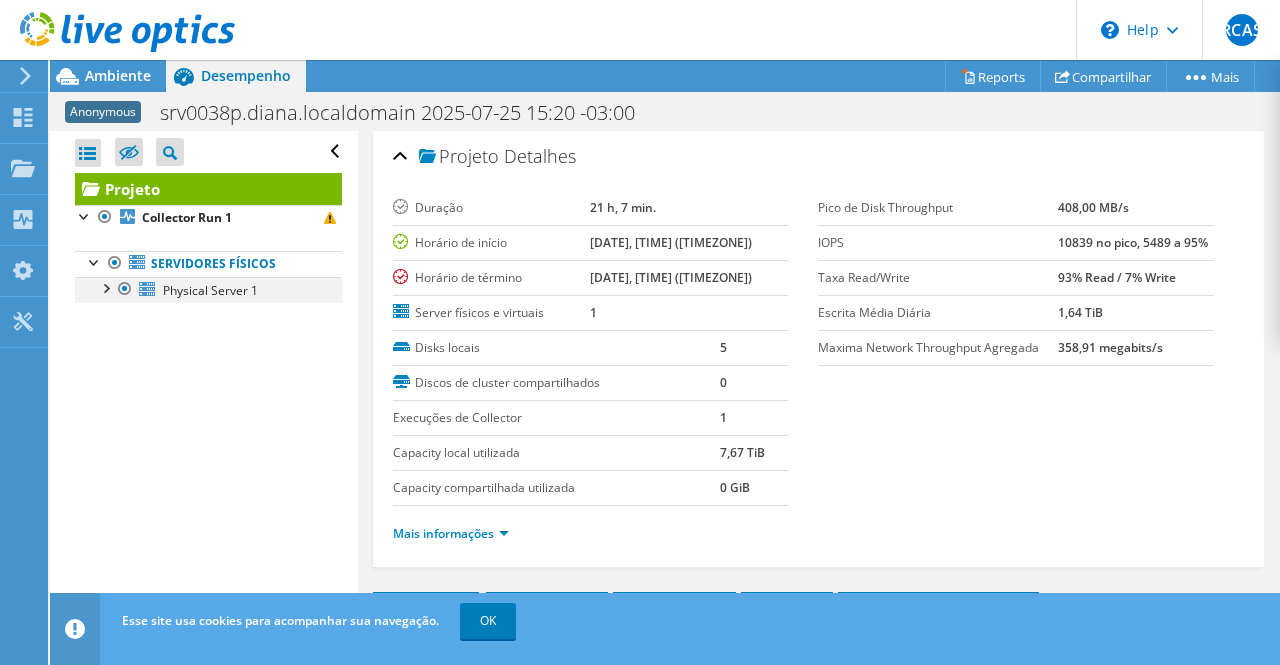 click at bounding box center (105, 287) 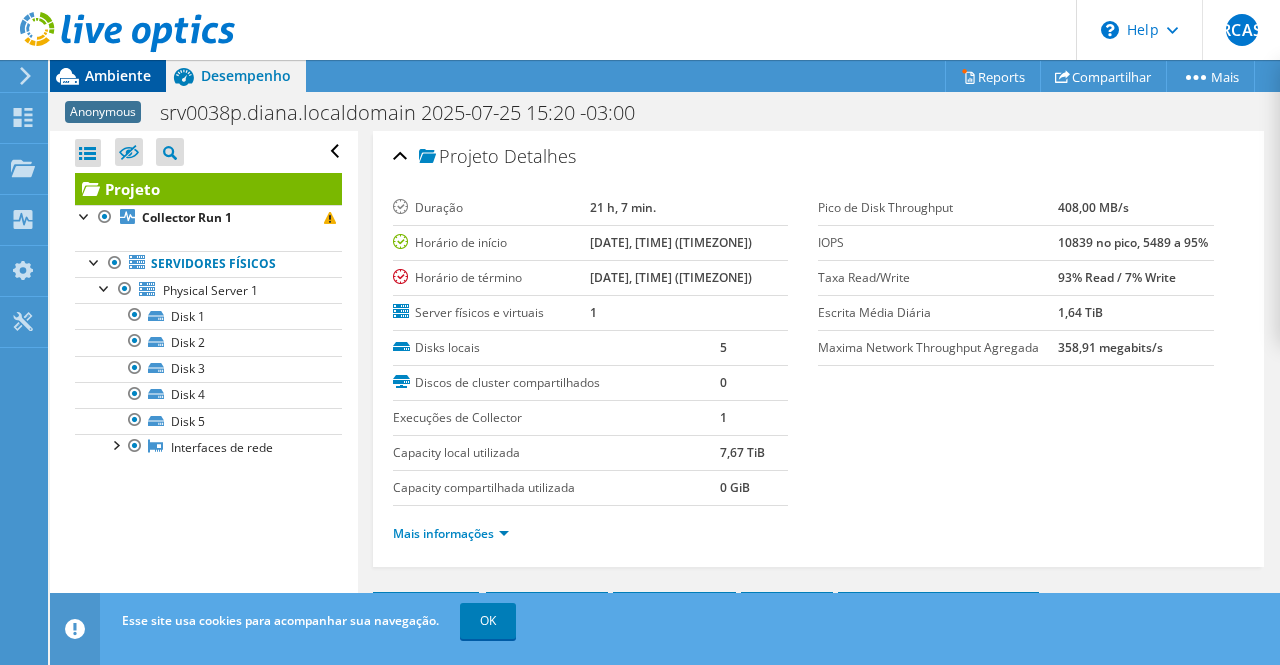 click on "Ambiente" at bounding box center (118, 75) 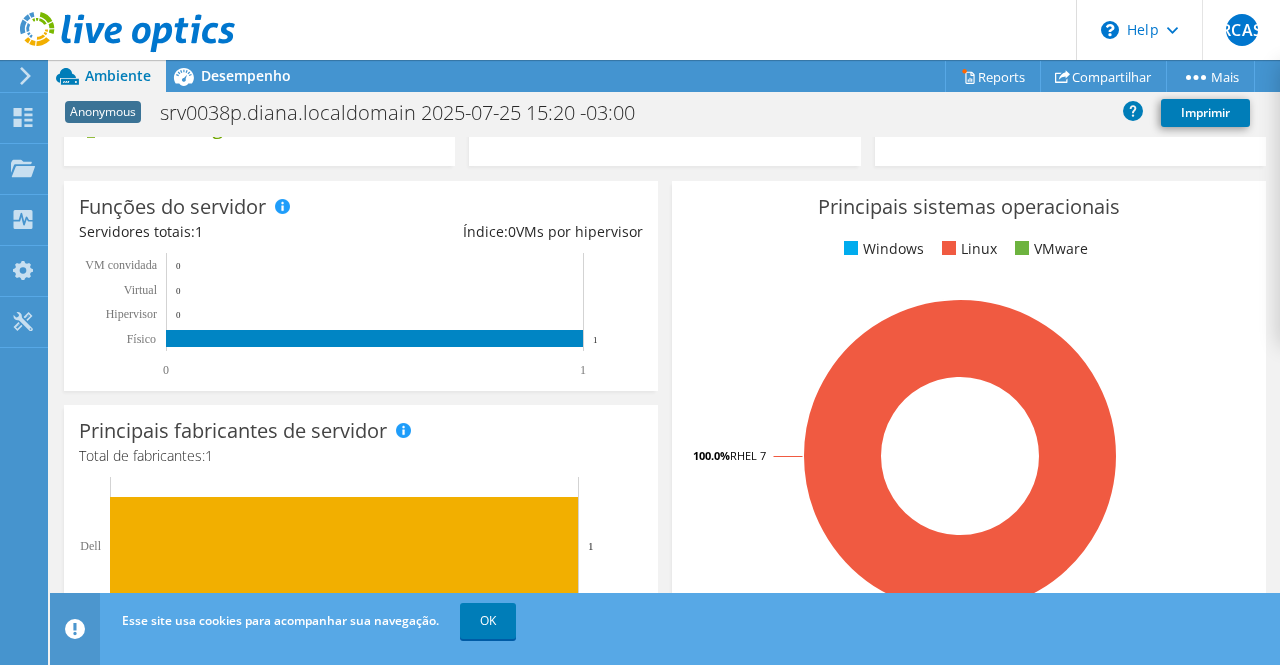 scroll, scrollTop: 0, scrollLeft: 0, axis: both 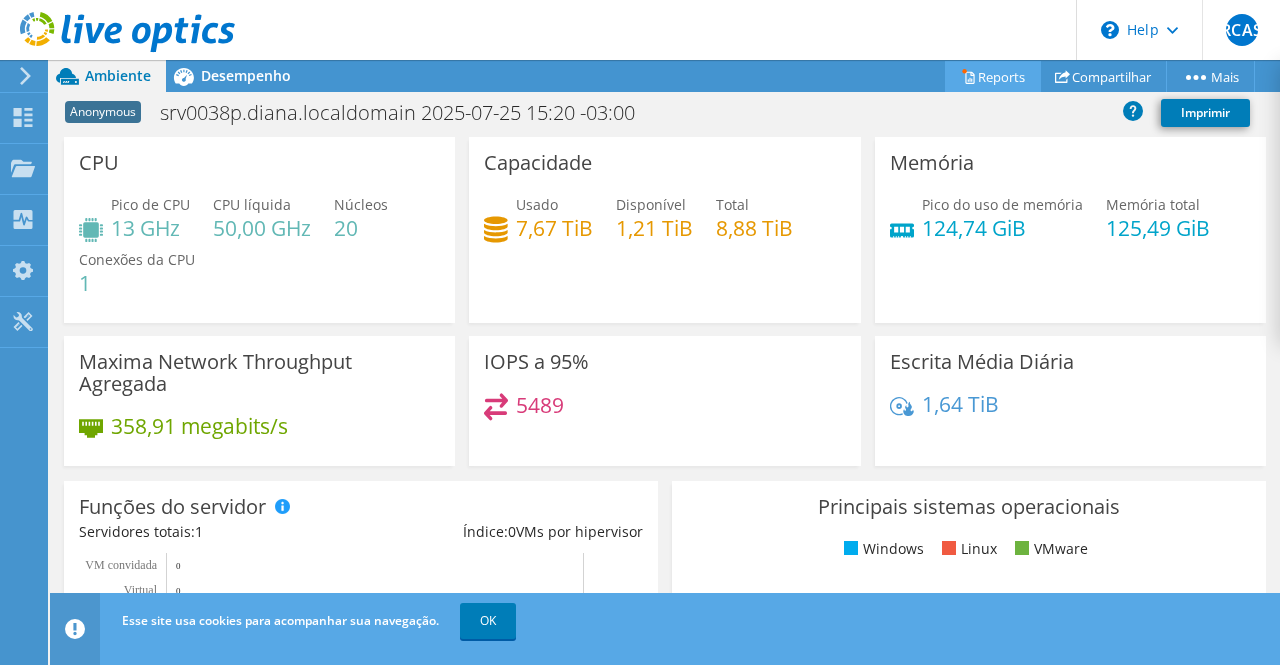 click on "Reports" at bounding box center (993, 76) 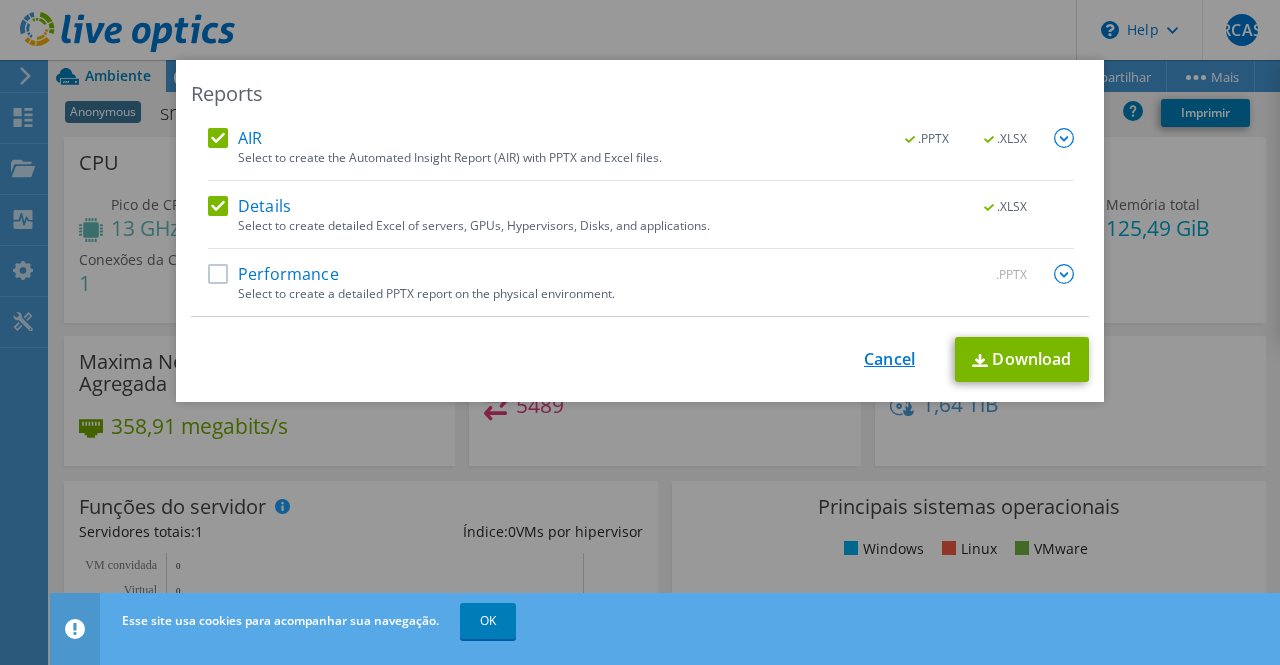 click on "Cancel" at bounding box center [889, 359] 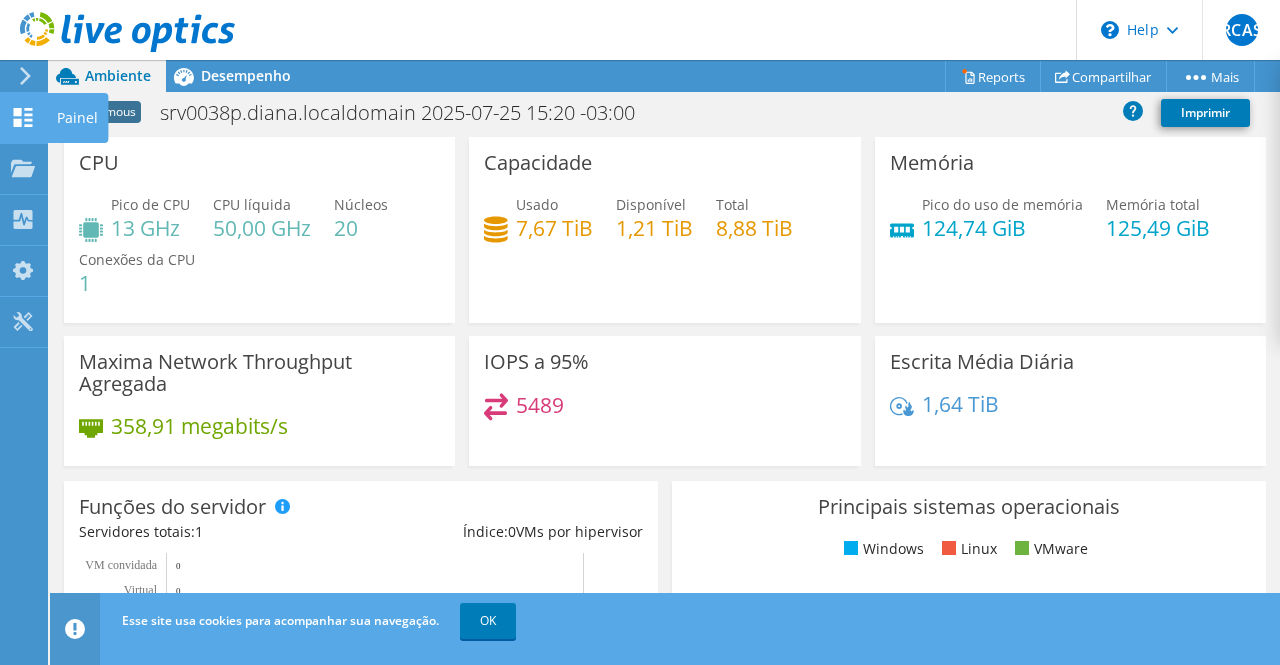 click 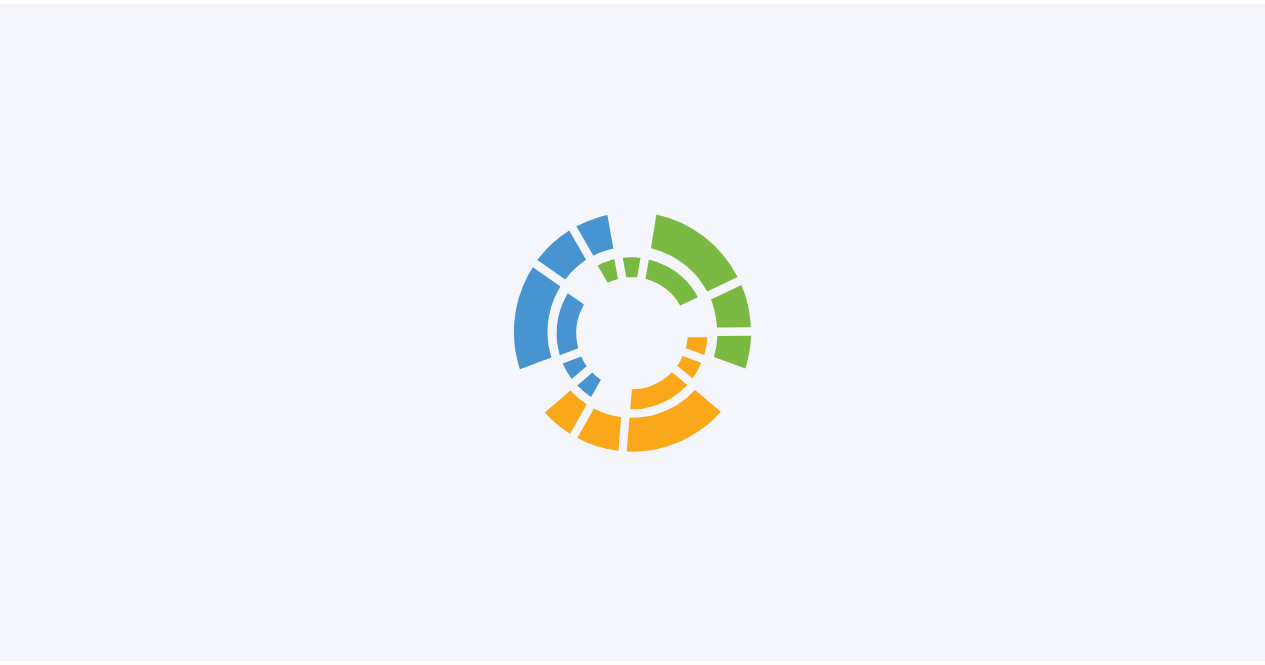 scroll, scrollTop: 0, scrollLeft: 0, axis: both 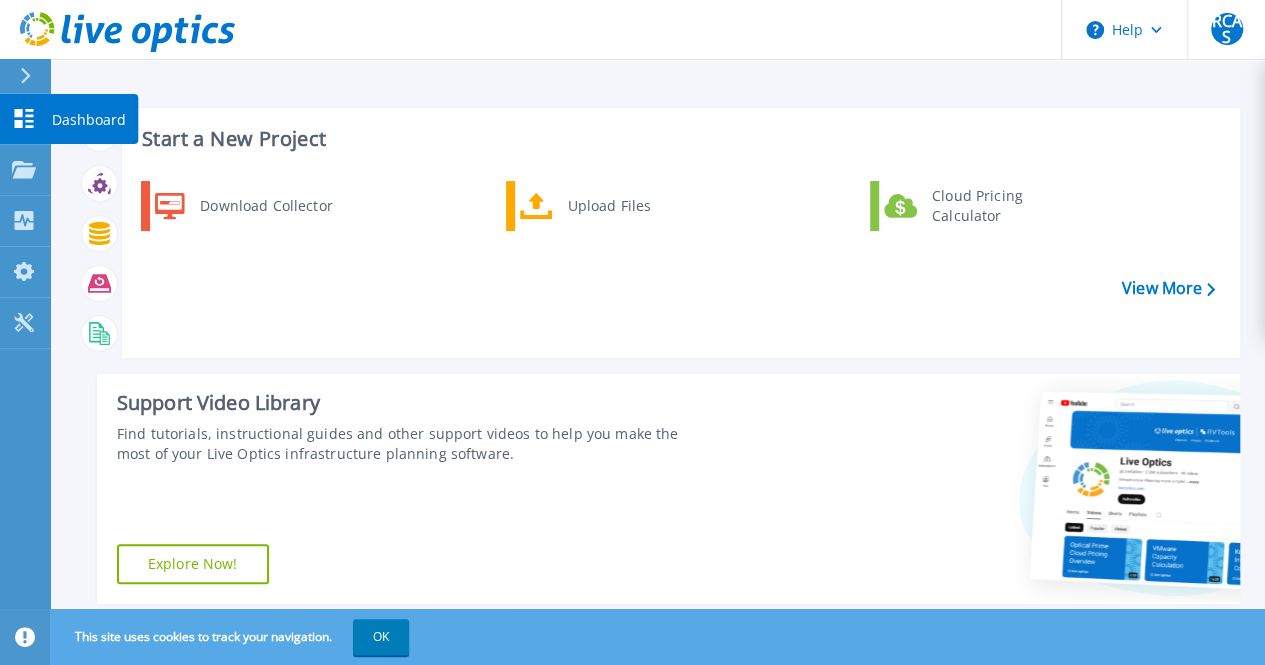 click on "Dashboard Dashboard" at bounding box center [25, 119] 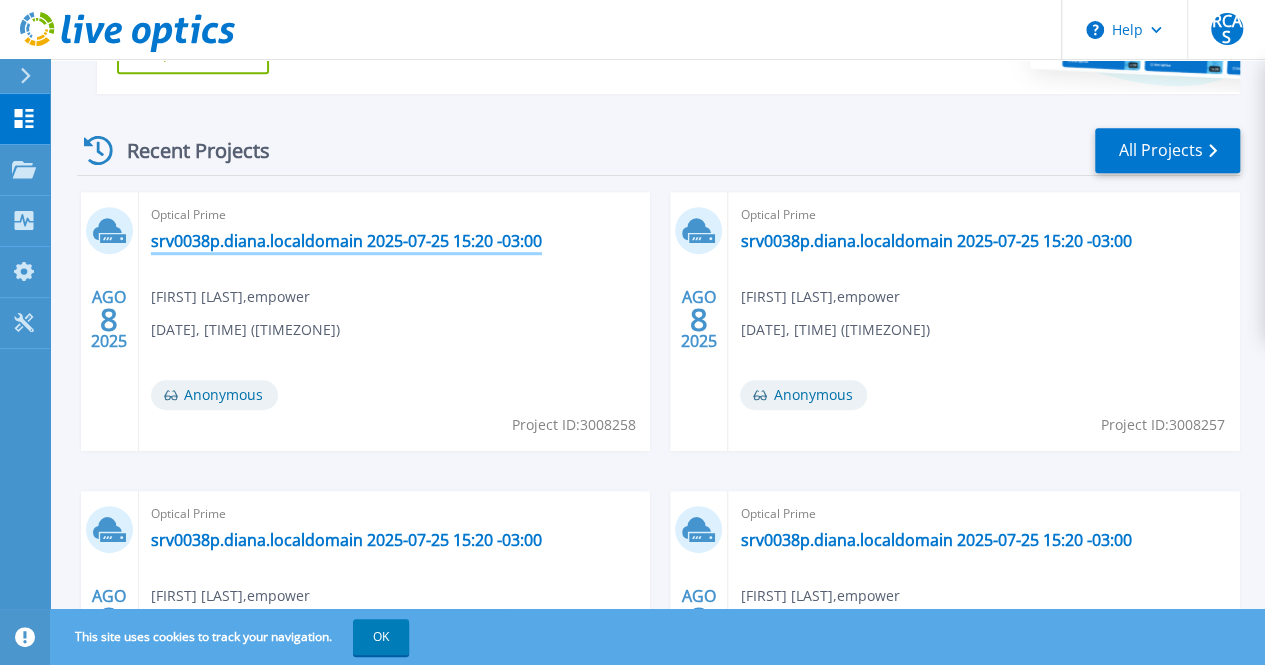 scroll, scrollTop: 610, scrollLeft: 0, axis: vertical 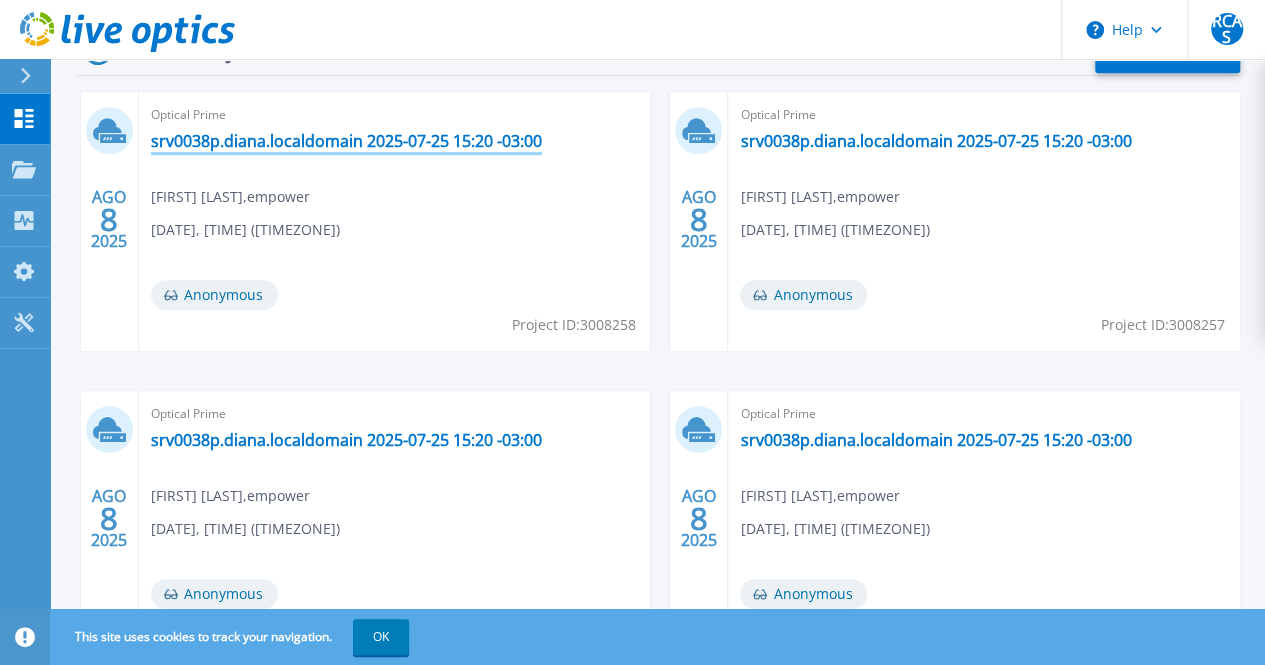 click on "srv0038p.diana.localdomain 2025-07-25 15:20 -03:00" at bounding box center [346, 141] 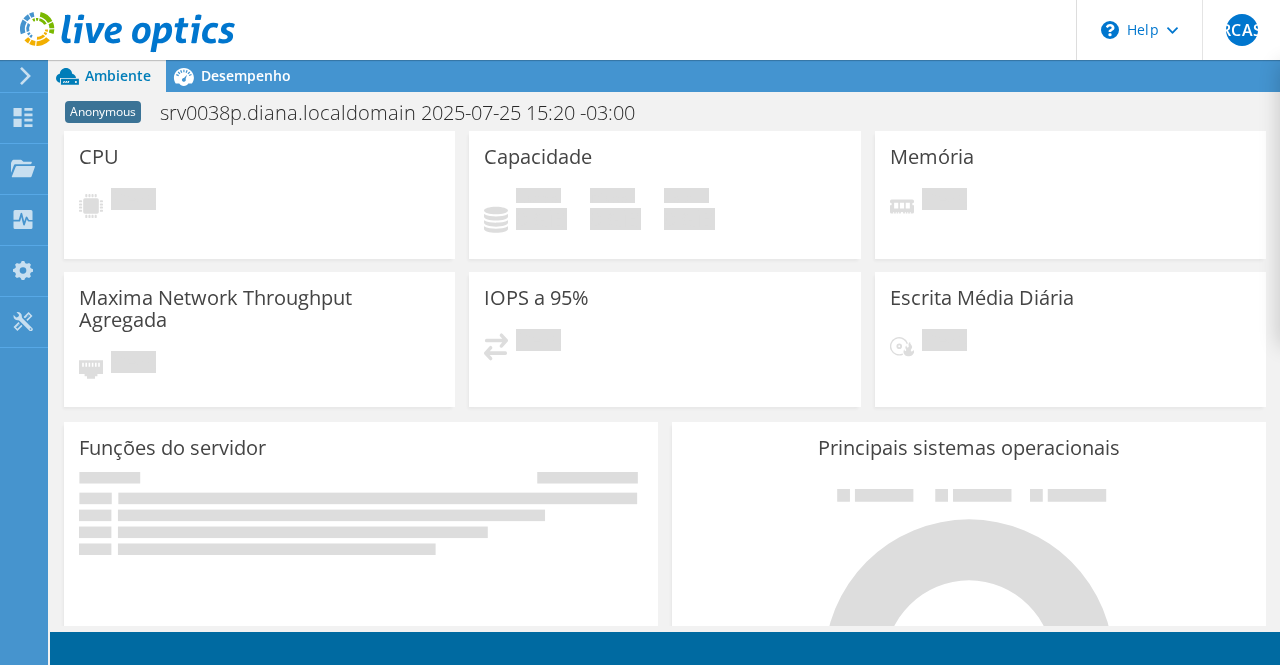 scroll, scrollTop: 0, scrollLeft: 0, axis: both 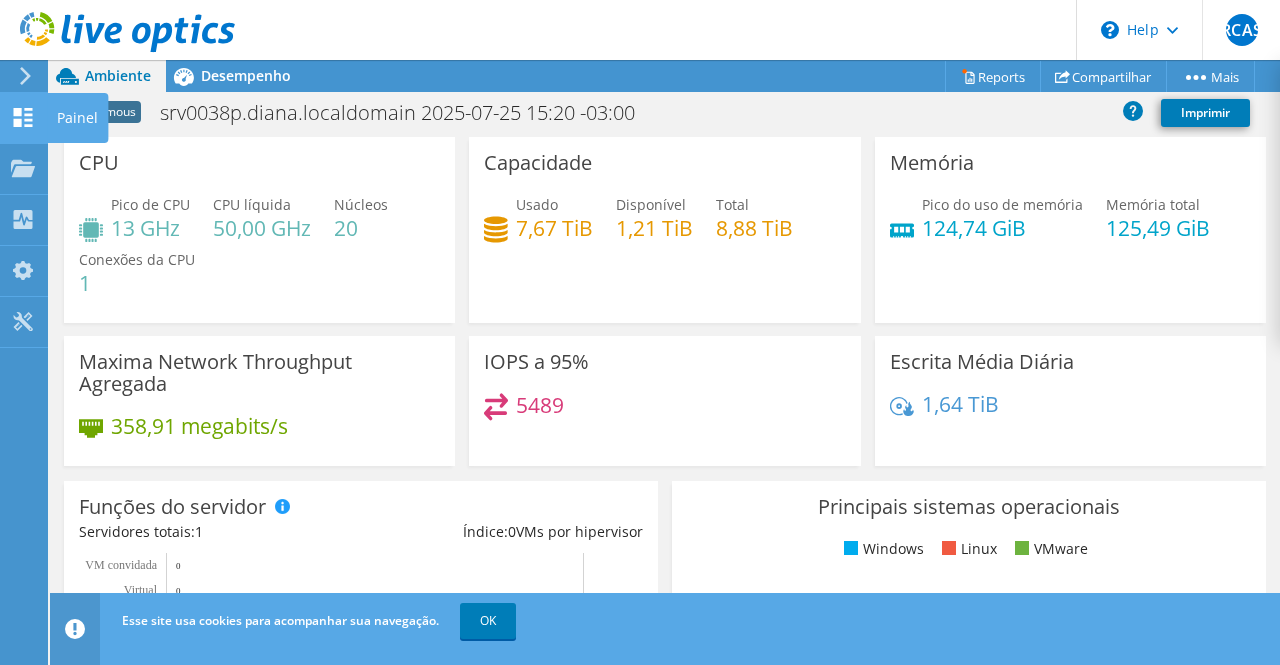 click 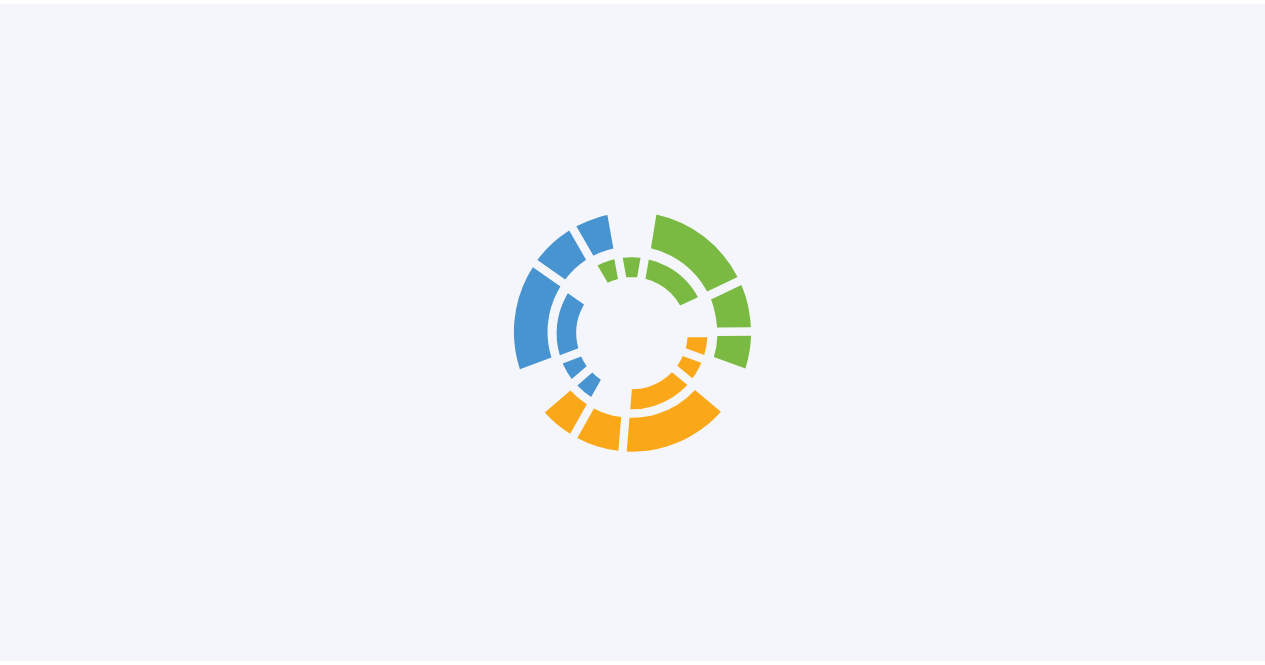 scroll, scrollTop: 0, scrollLeft: 0, axis: both 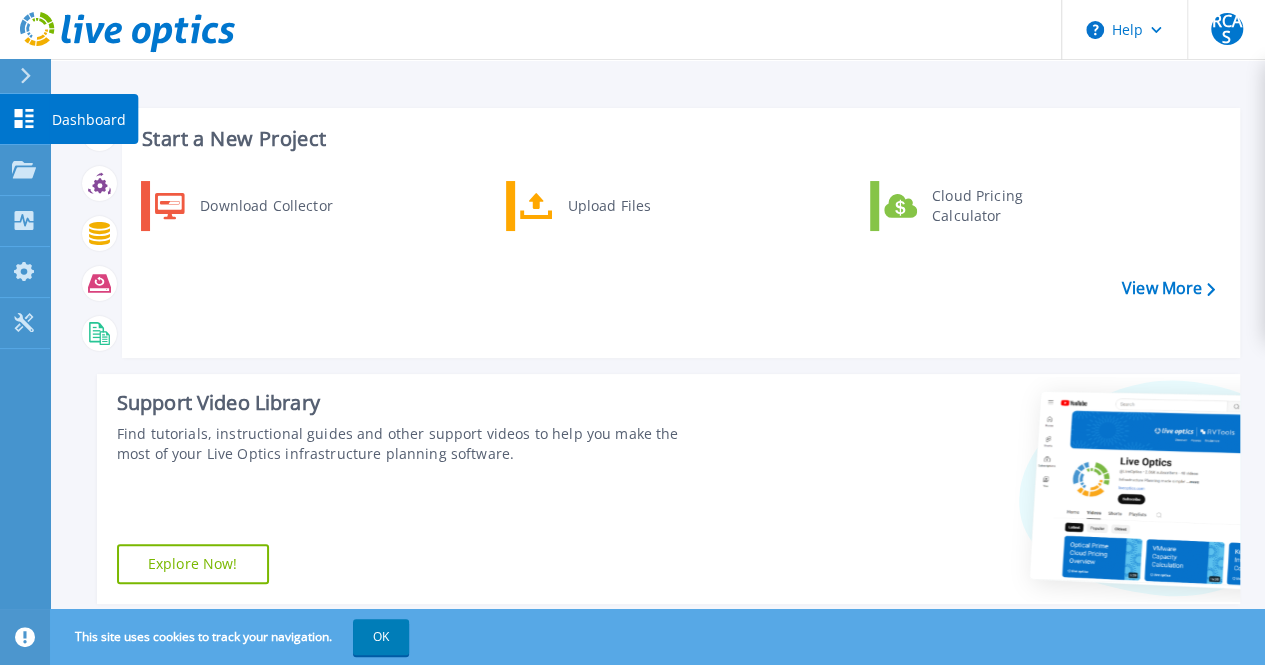 click 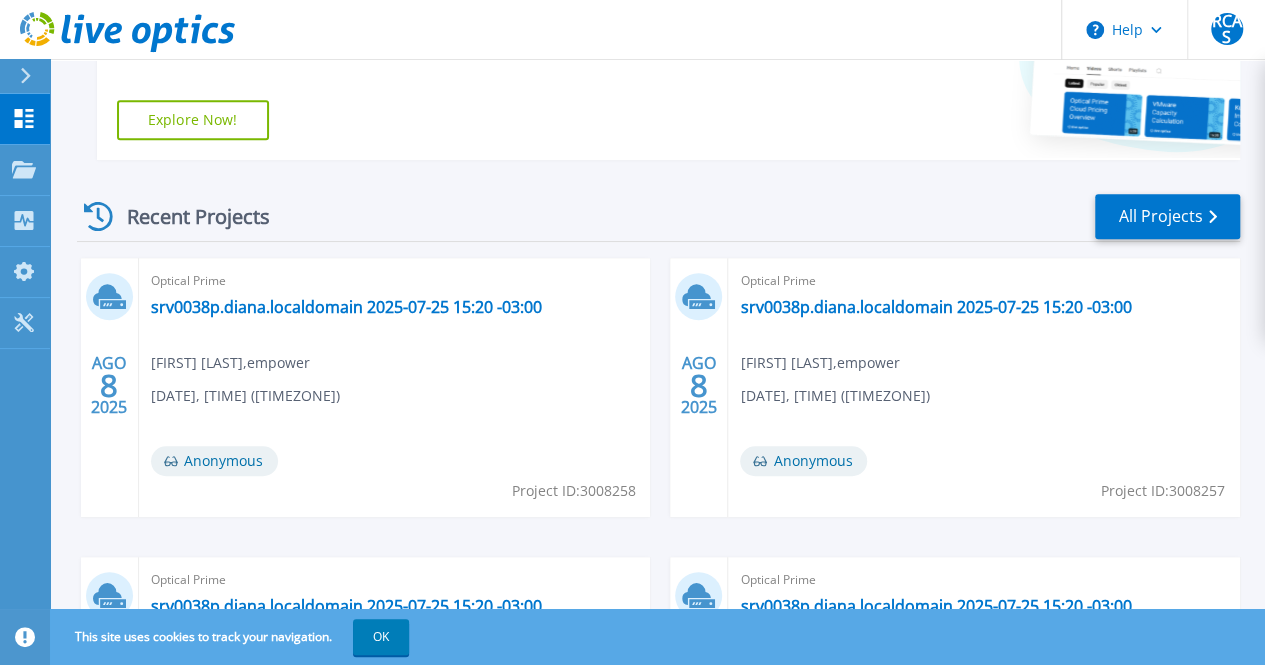 scroll, scrollTop: 410, scrollLeft: 0, axis: vertical 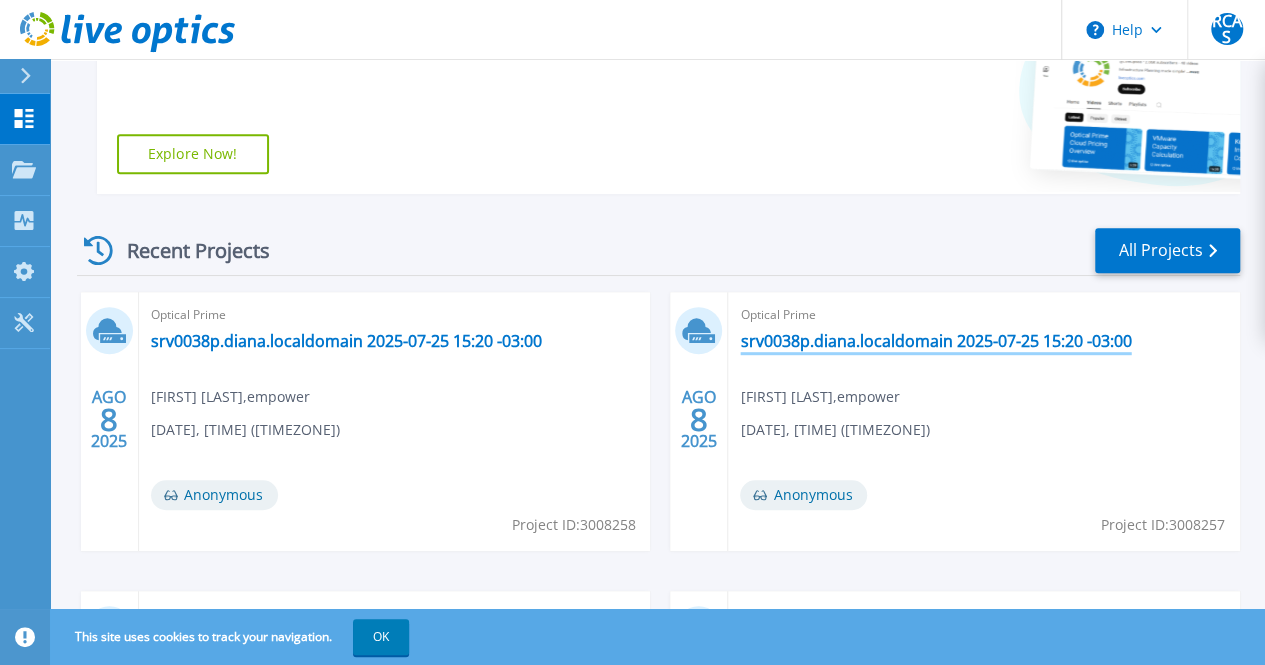 click on "srv0038p.diana.localdomain 2025-07-25 15:20 -03:00" at bounding box center (935, 341) 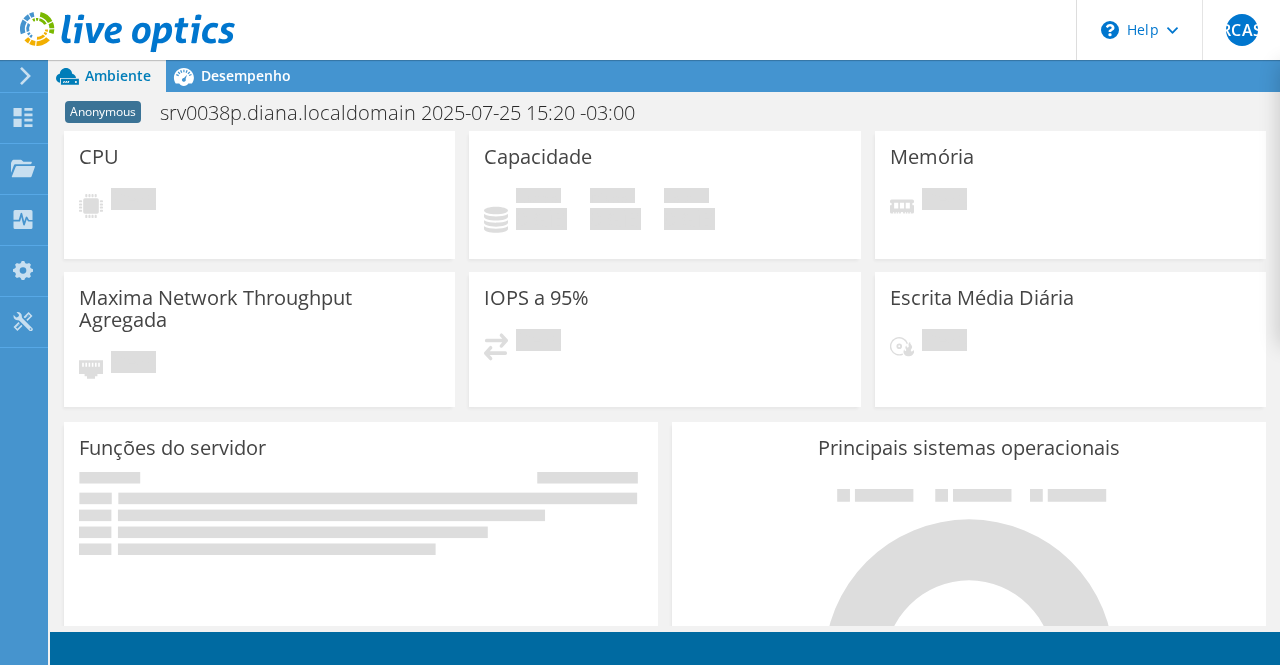 scroll, scrollTop: 0, scrollLeft: 0, axis: both 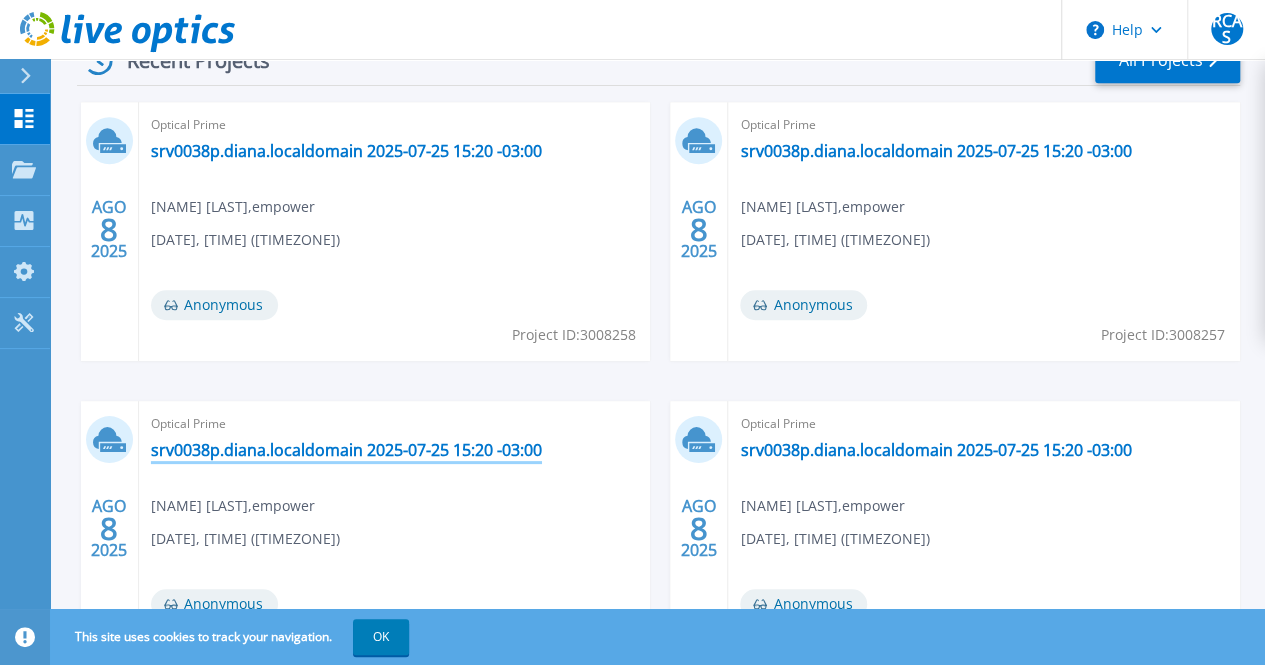 click on "srv0038p.diana.localdomain 2025-07-25 15:20 -03:00" at bounding box center [346, 450] 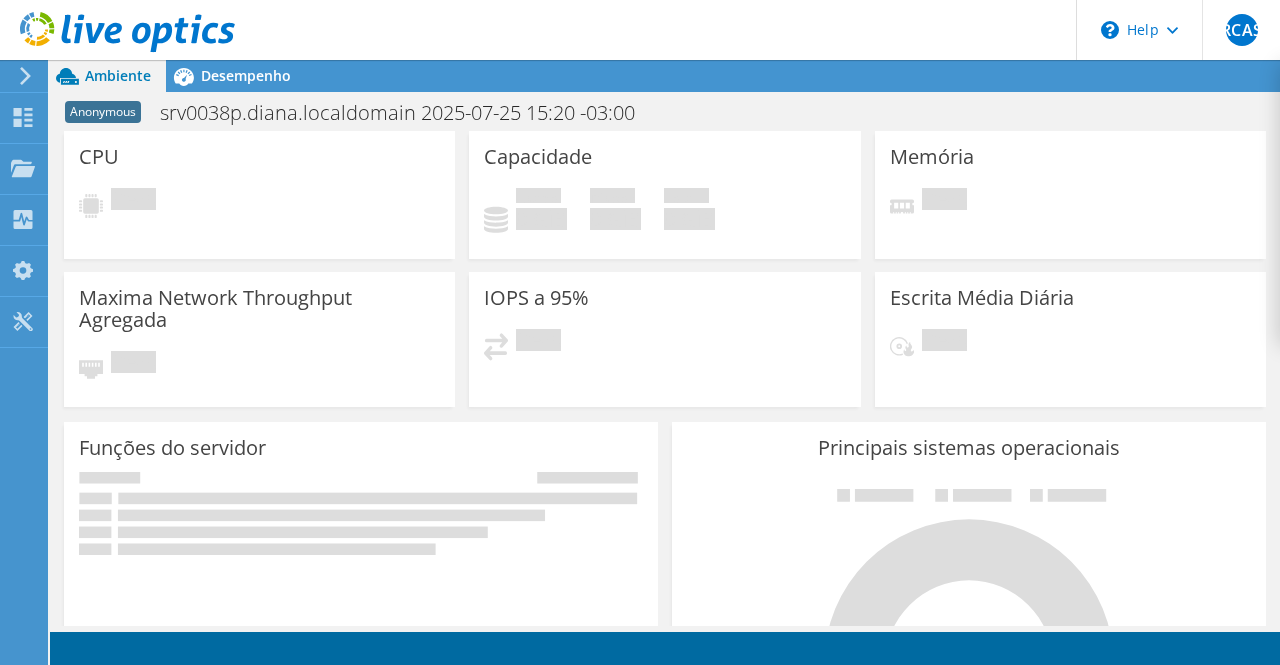 scroll, scrollTop: 0, scrollLeft: 0, axis: both 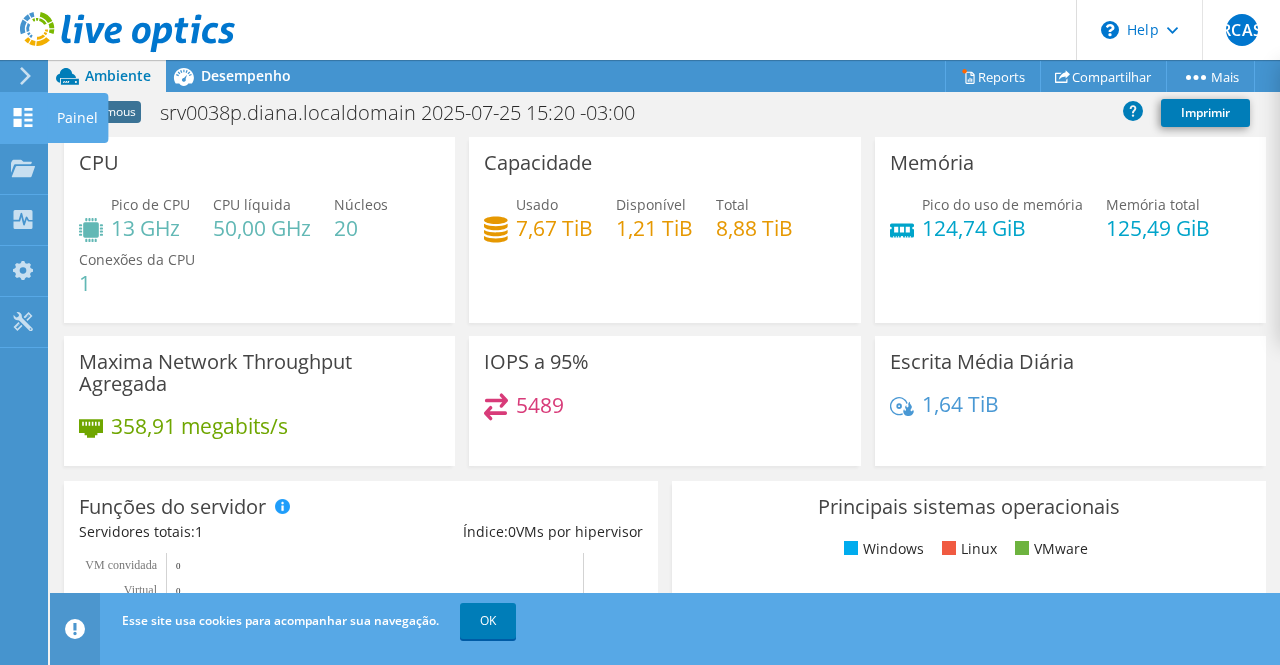 click 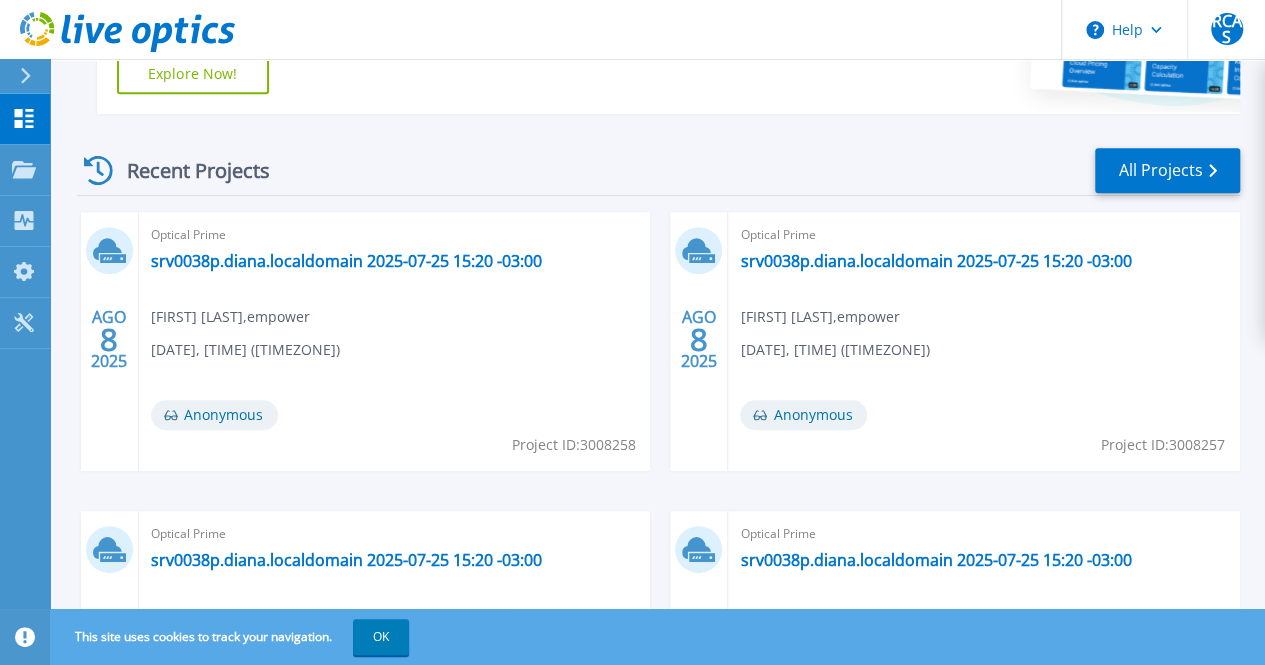 scroll, scrollTop: 600, scrollLeft: 0, axis: vertical 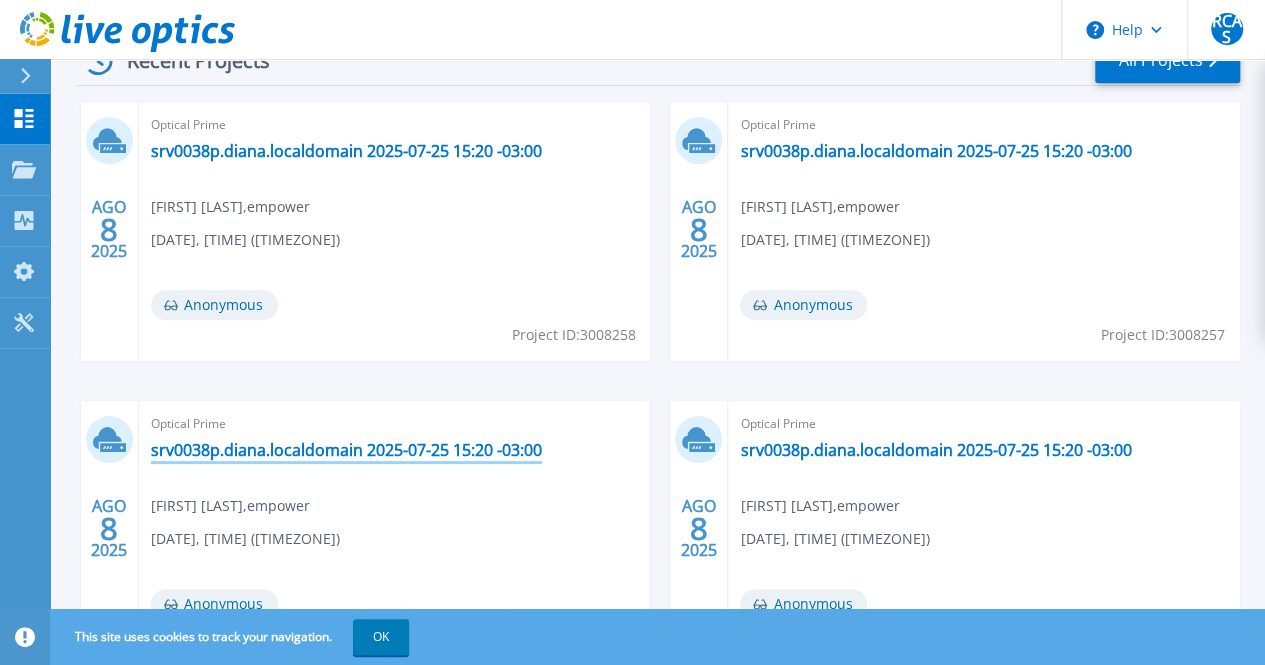 click on "srv0038p.diana.localdomain 2025-07-25 15:20 -03:00" at bounding box center (346, 450) 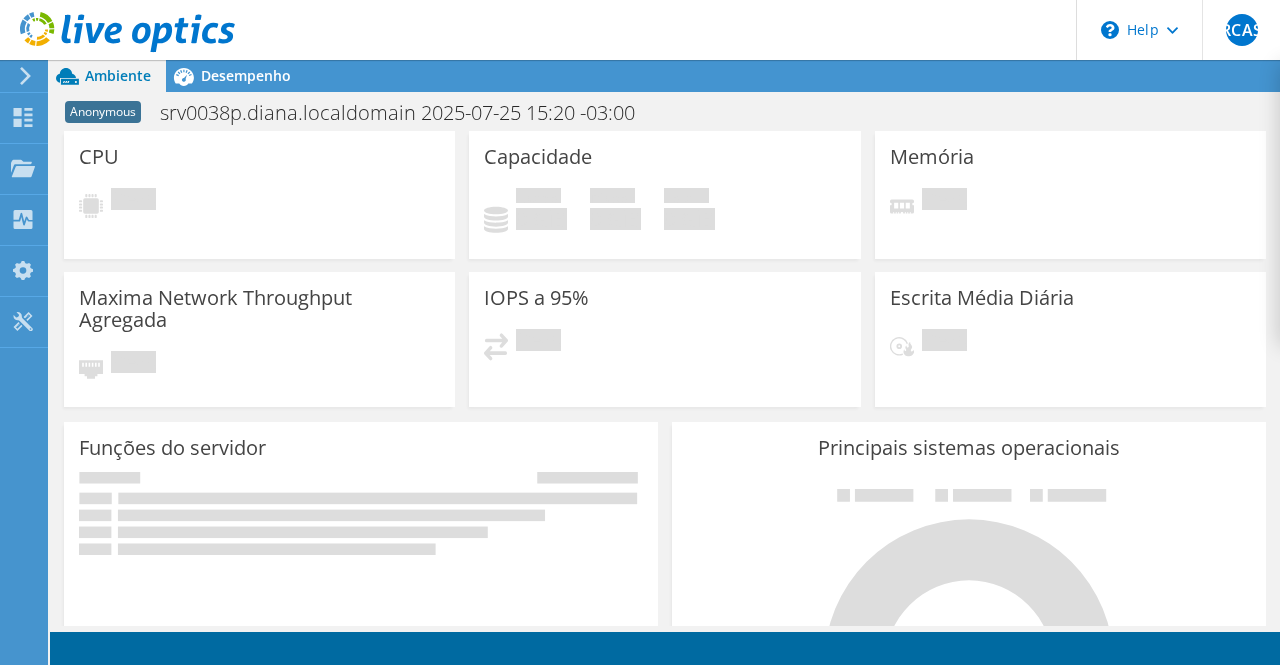 scroll, scrollTop: 0, scrollLeft: 0, axis: both 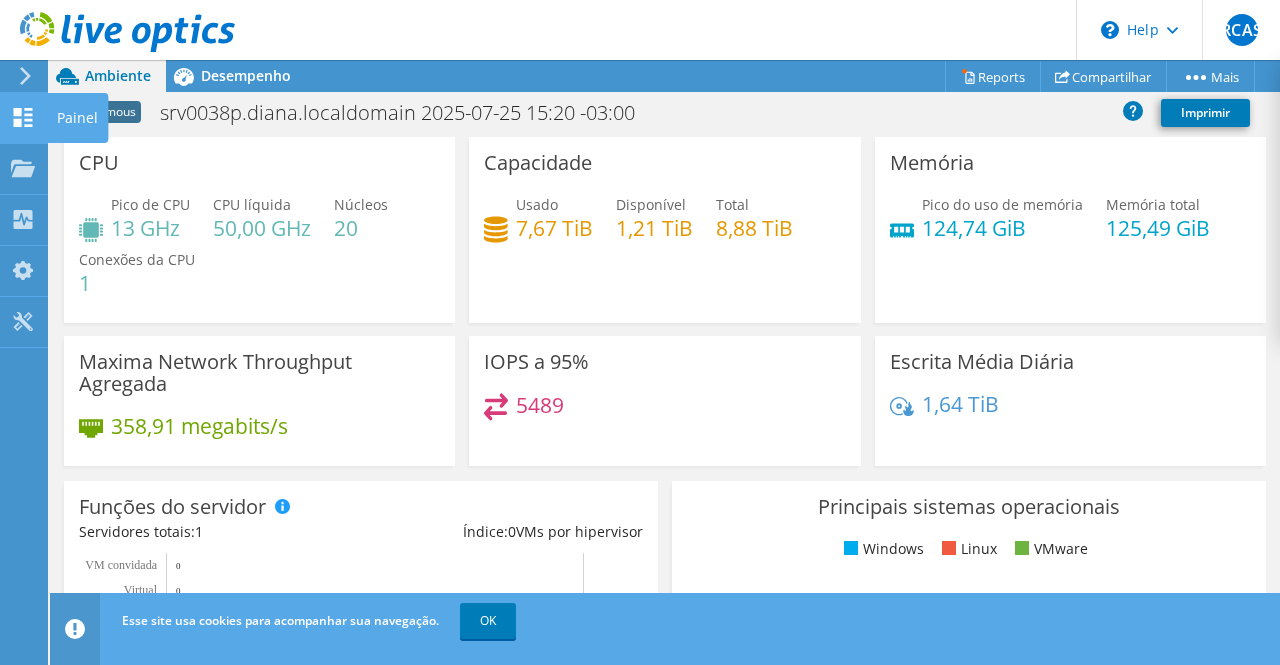 click 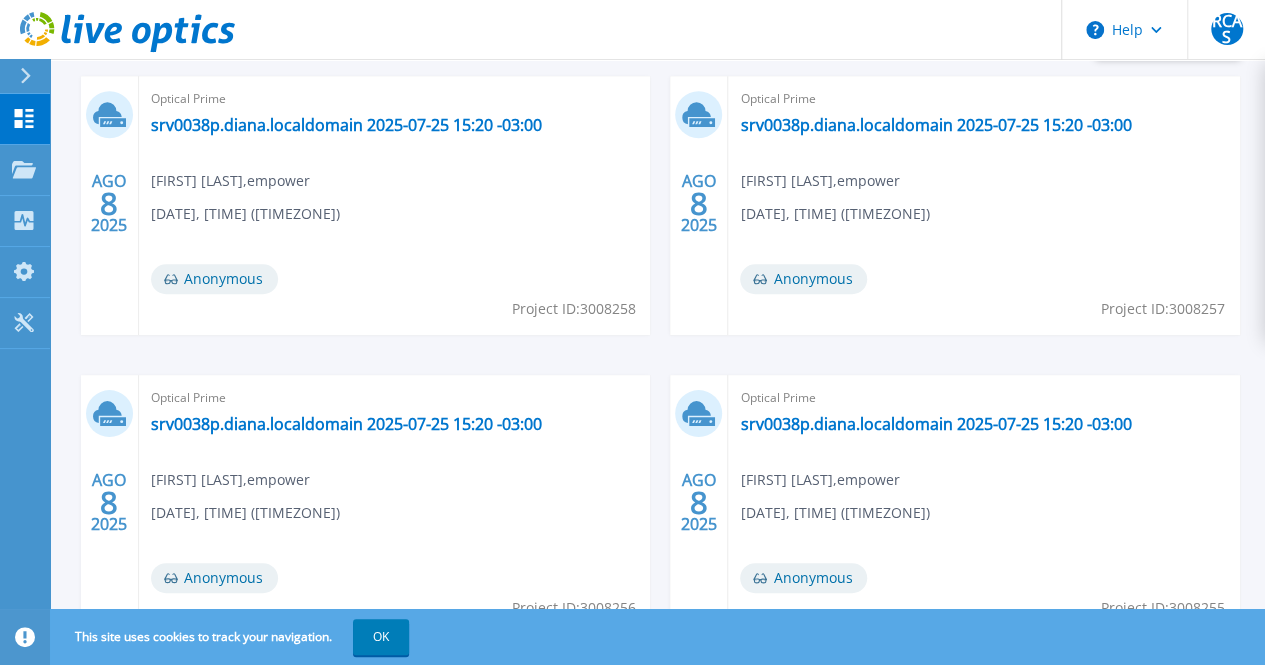 scroll, scrollTop: 710, scrollLeft: 0, axis: vertical 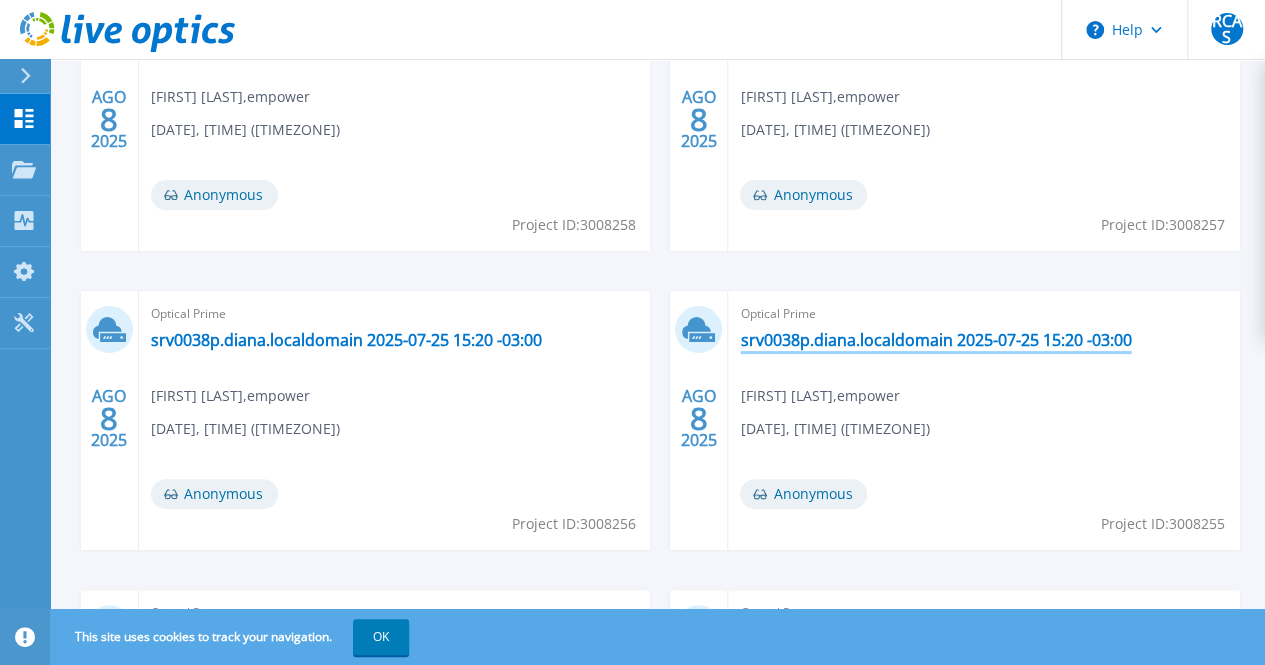 click on "srv0038p.diana.localdomain 2025-07-25 15:20 -03:00" at bounding box center [935, 340] 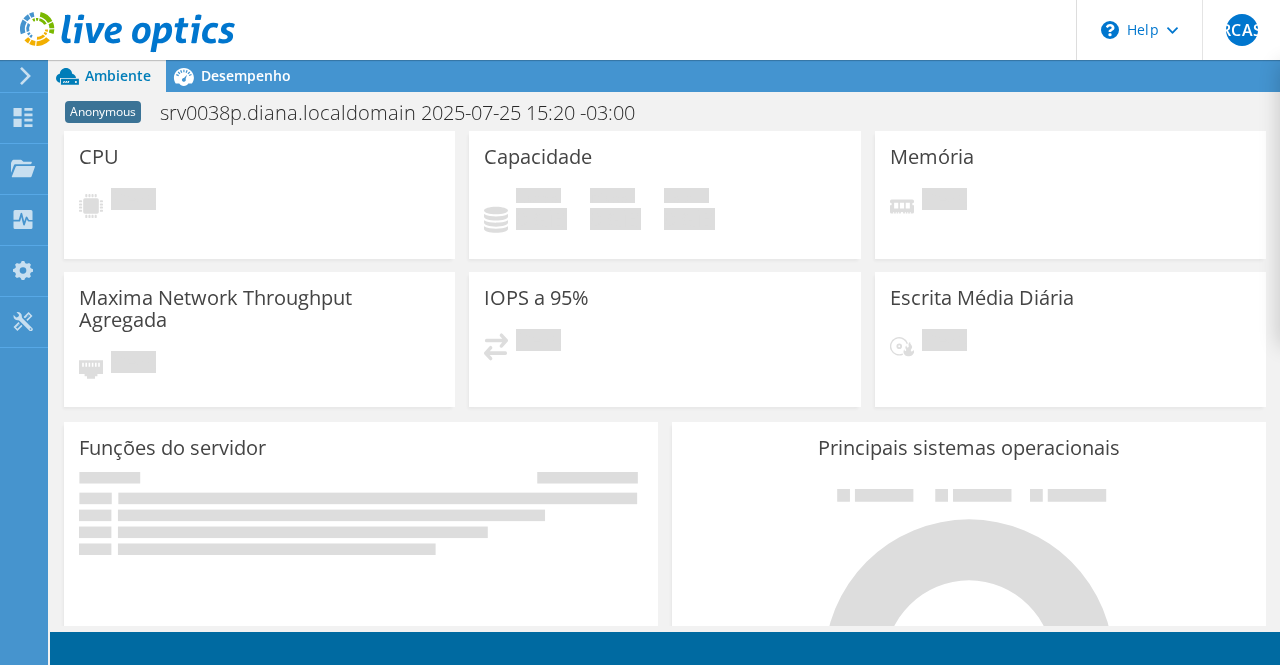 scroll, scrollTop: 0, scrollLeft: 0, axis: both 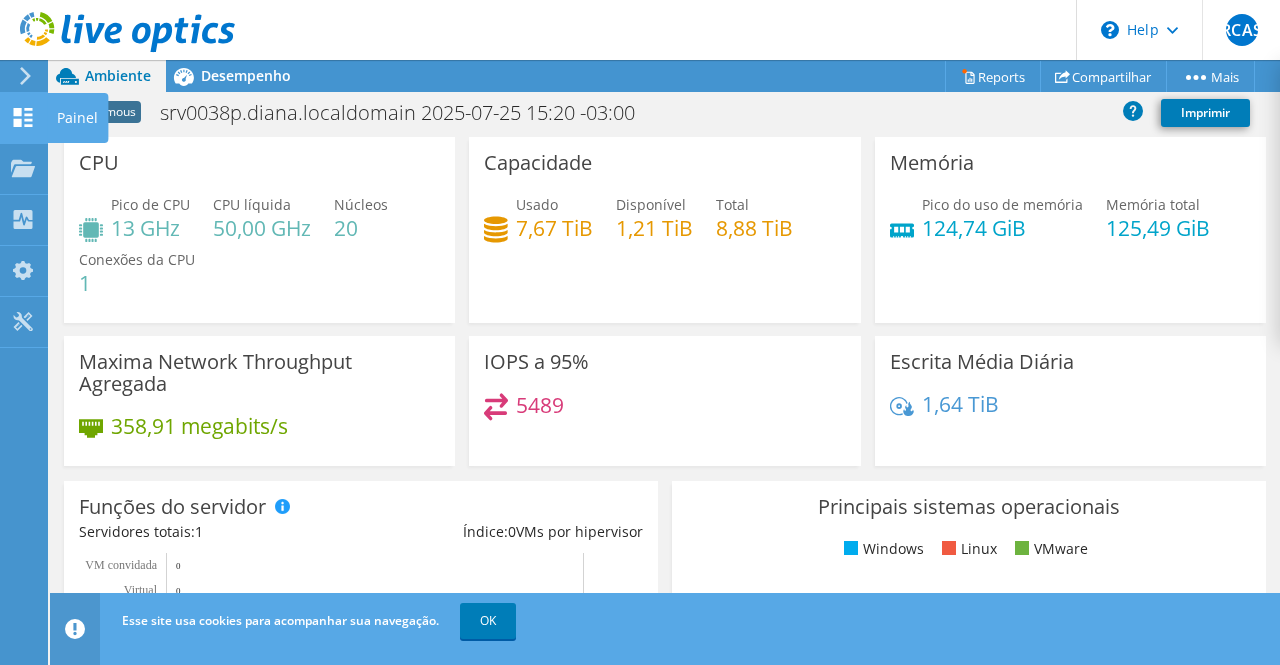click 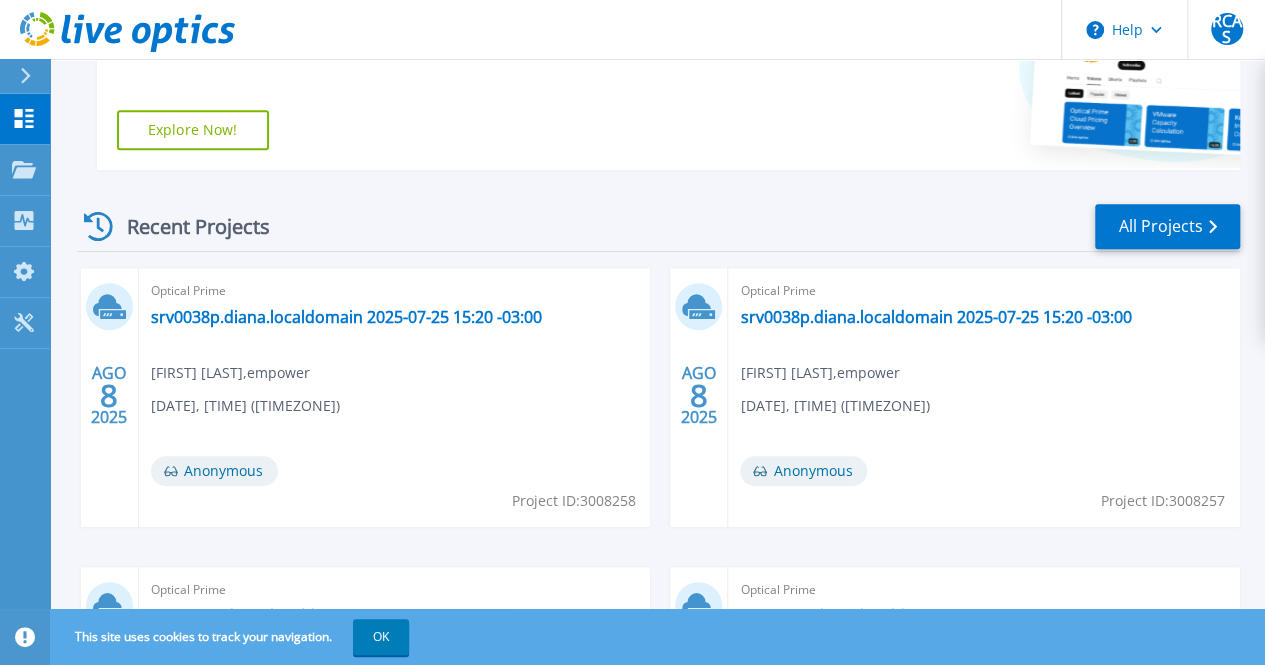 scroll, scrollTop: 600, scrollLeft: 0, axis: vertical 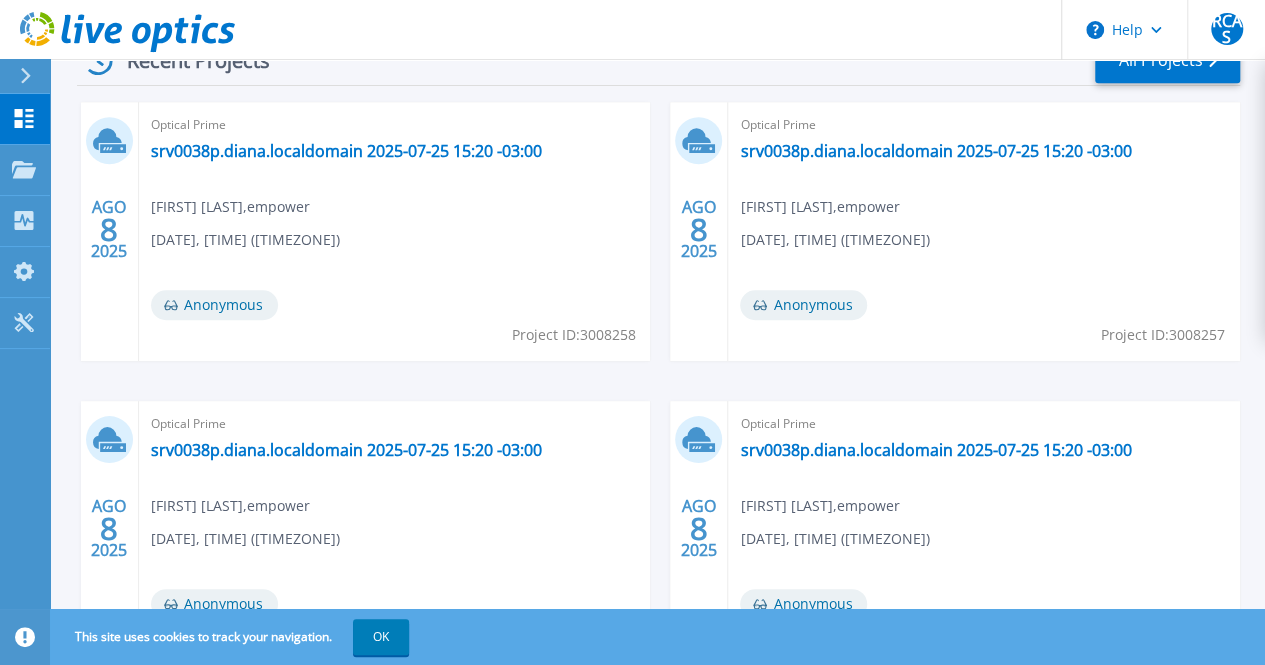 click on "srv0038p.diana.localdomain 2025-07-25 15:20 -03:00" at bounding box center (346, 749) 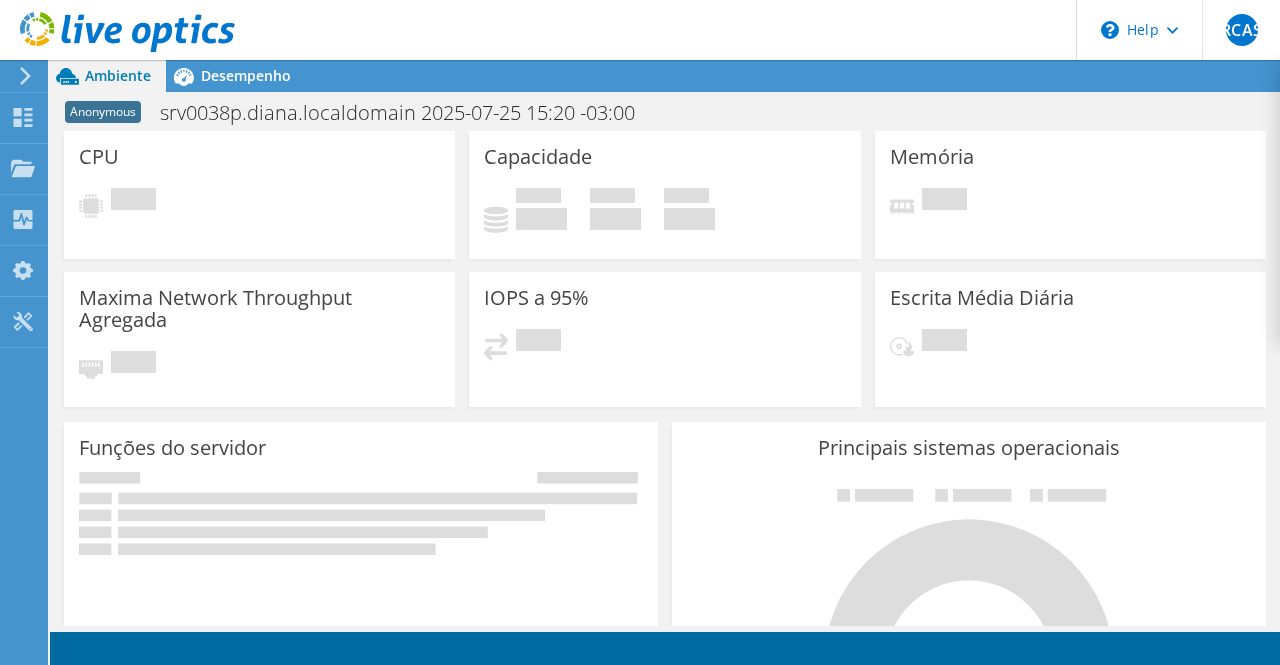 scroll, scrollTop: 0, scrollLeft: 0, axis: both 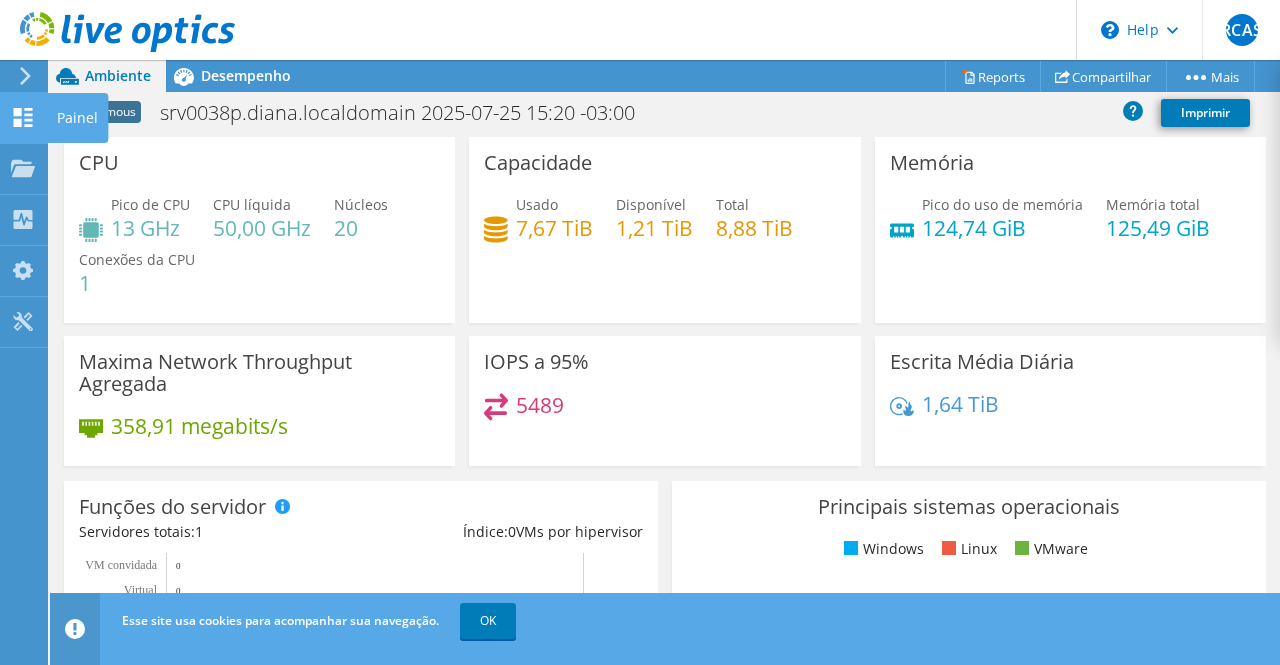click 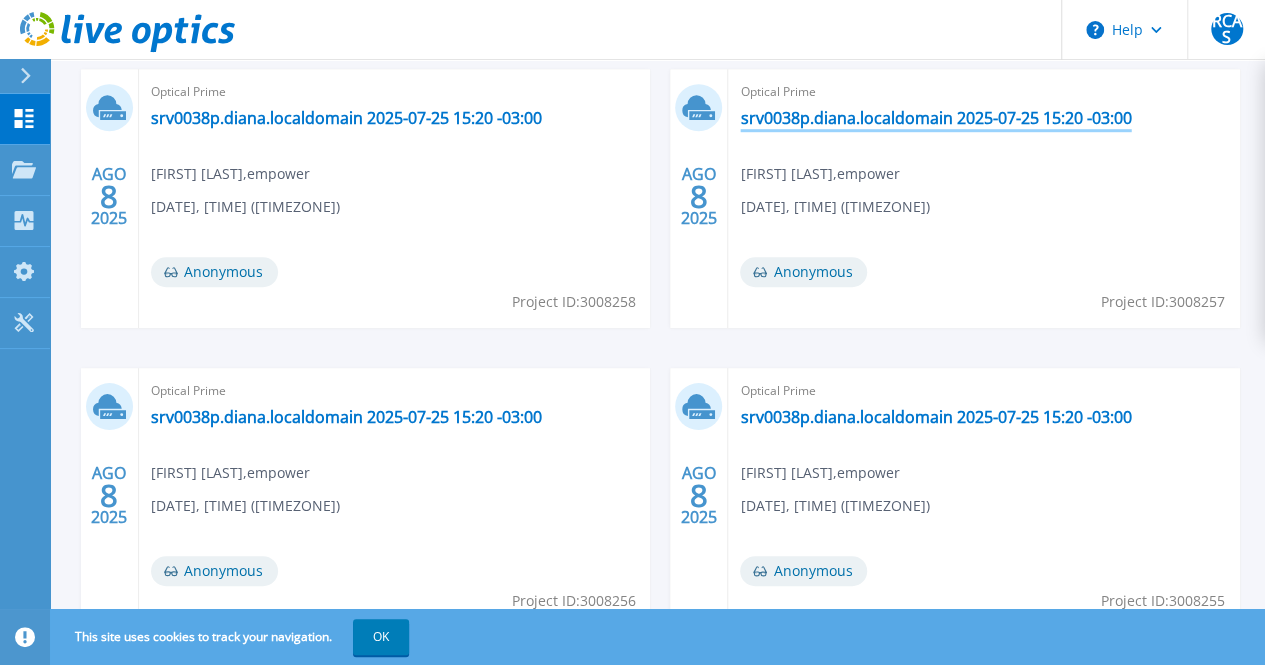 scroll, scrollTop: 700, scrollLeft: 0, axis: vertical 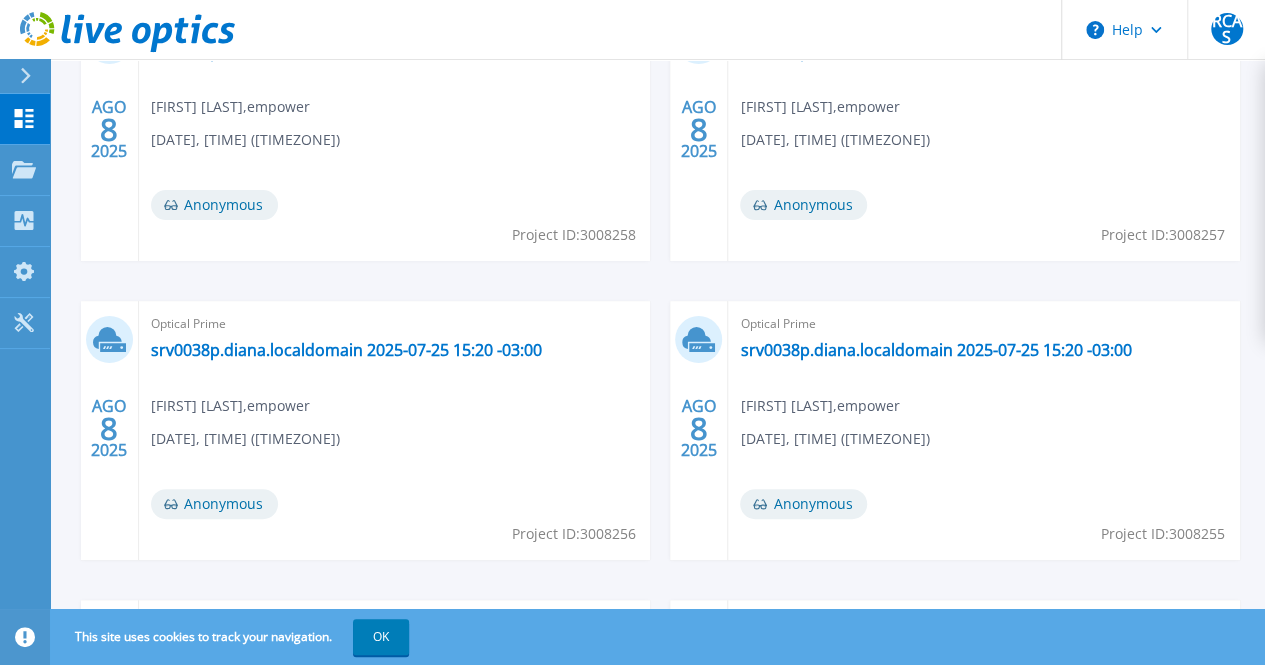 click on "srv0038p.diana.localdomain 2025-07-25 15:20 -03:00" at bounding box center (346, 649) 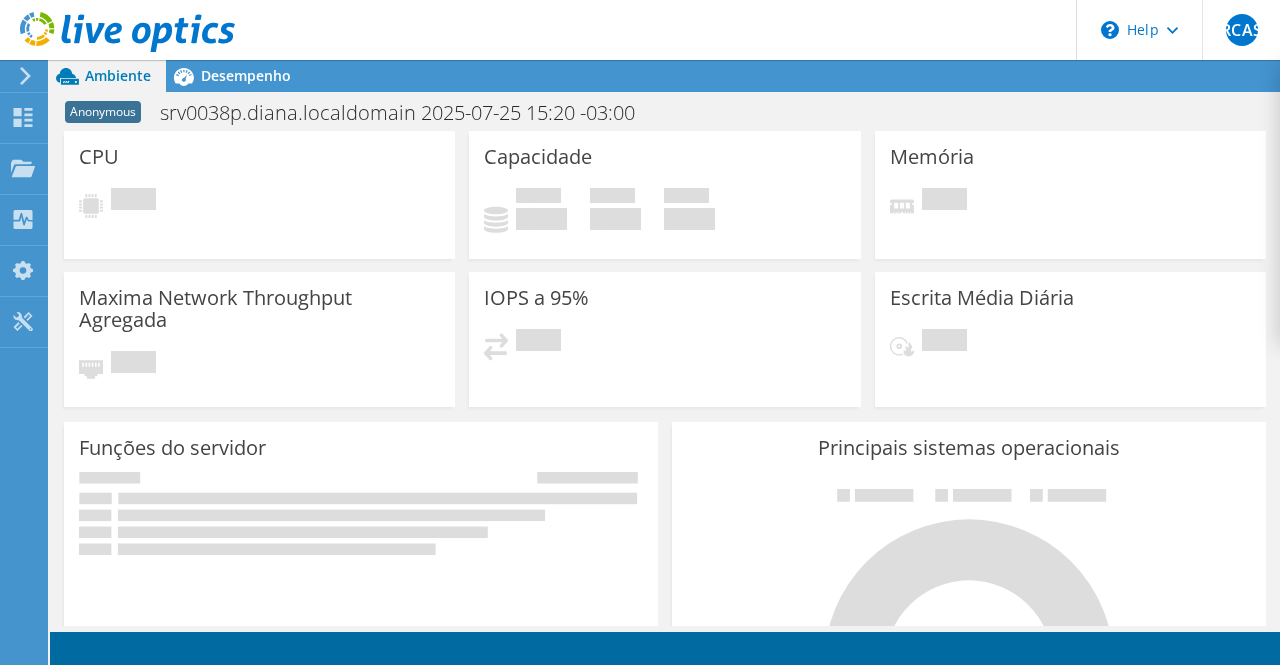 scroll, scrollTop: 0, scrollLeft: 0, axis: both 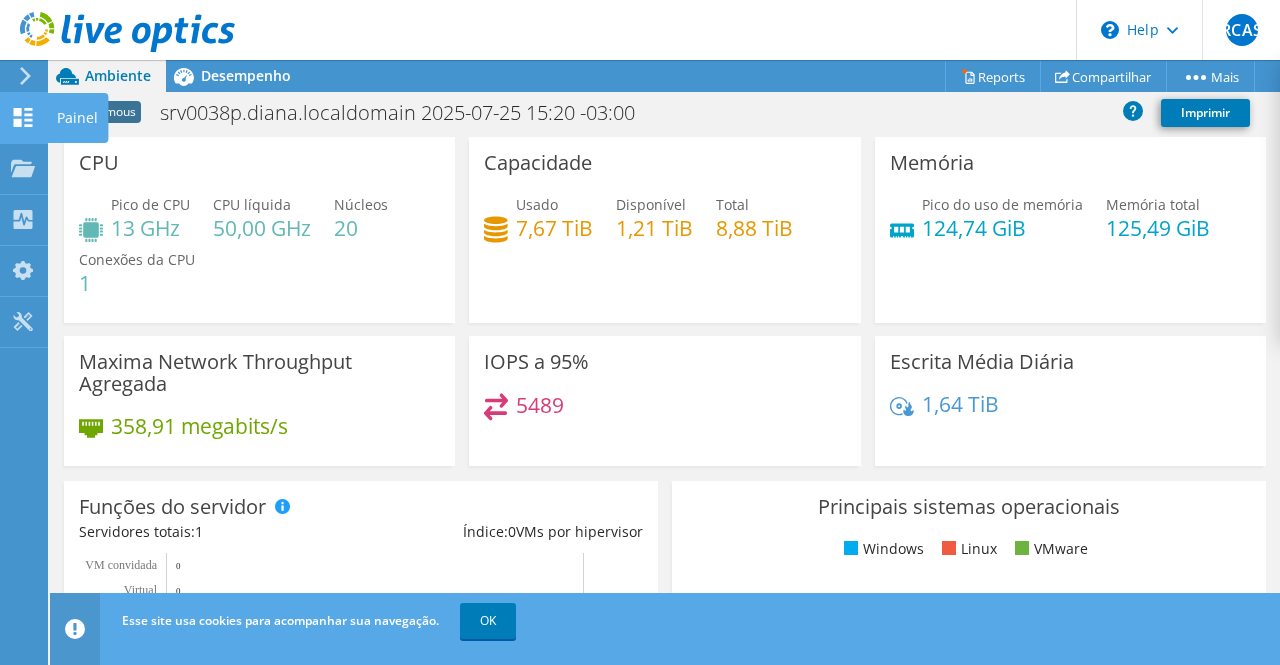 click 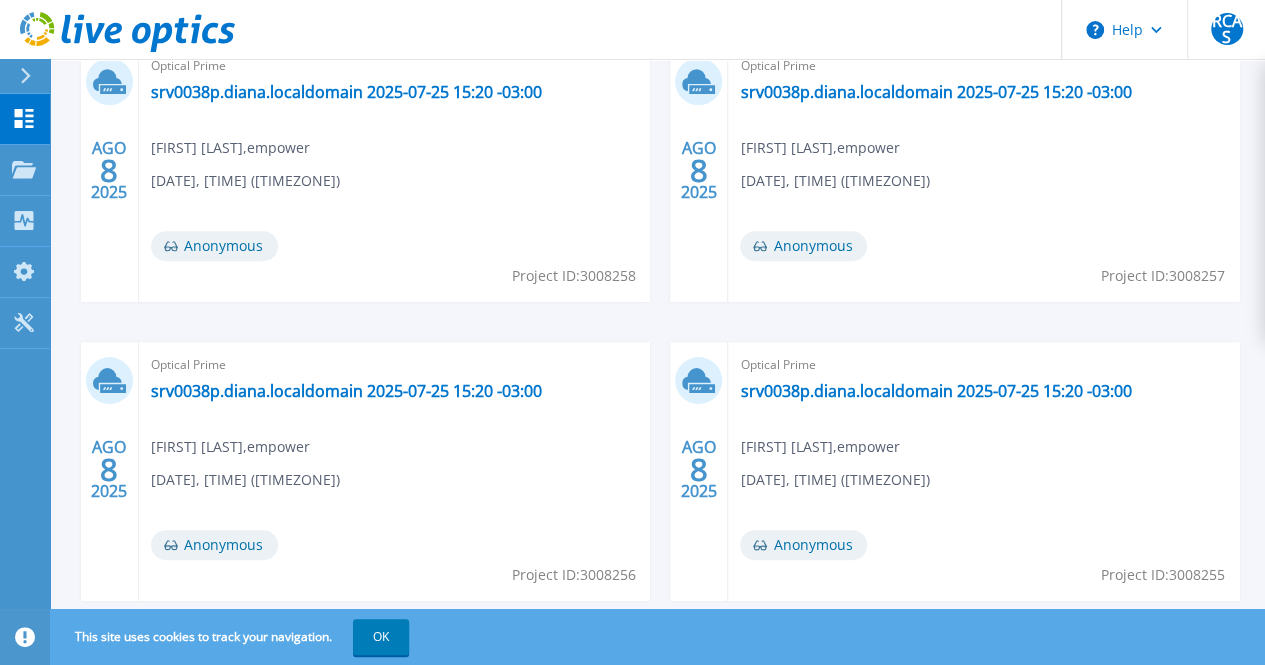 scroll, scrollTop: 710, scrollLeft: 0, axis: vertical 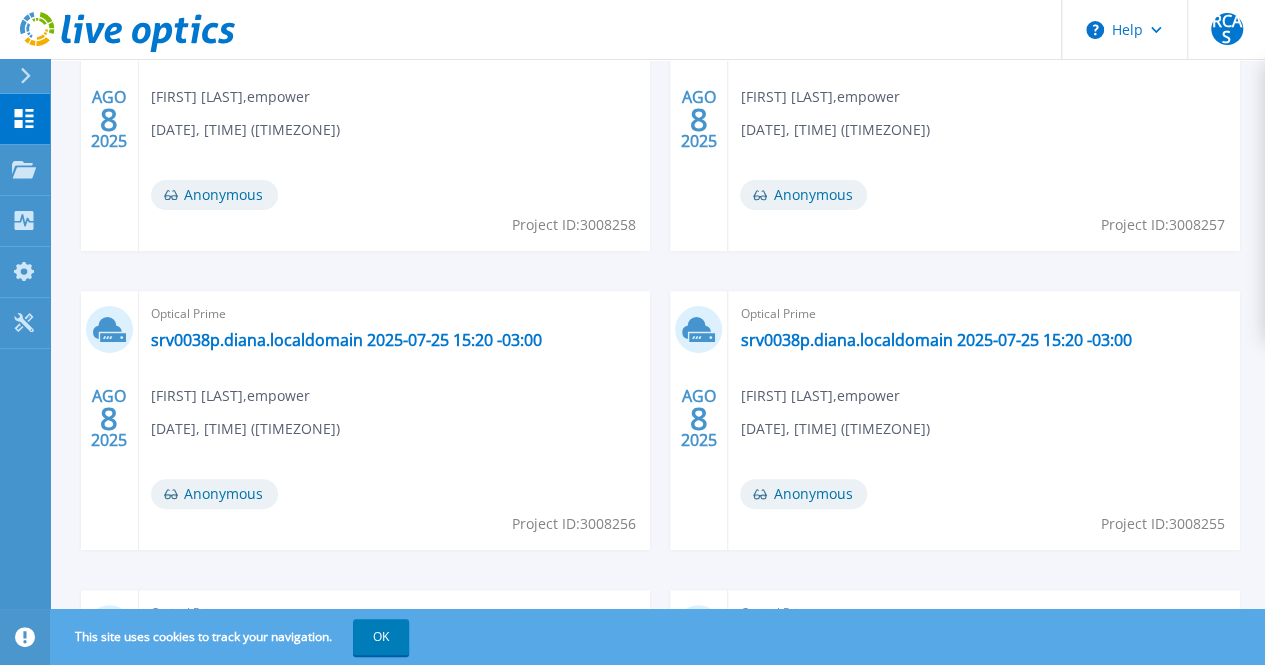 click on "srv0038p.diana.localdomain 2025-07-25 15:20 -03:00" at bounding box center [935, 639] 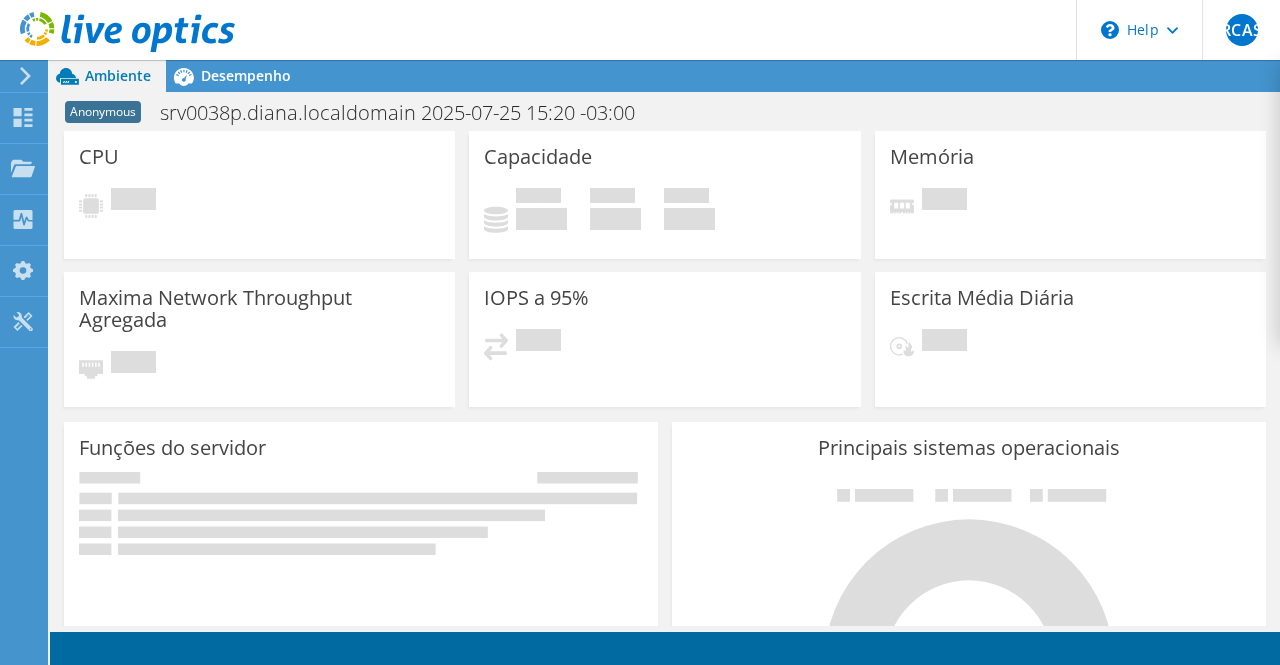 scroll, scrollTop: 0, scrollLeft: 0, axis: both 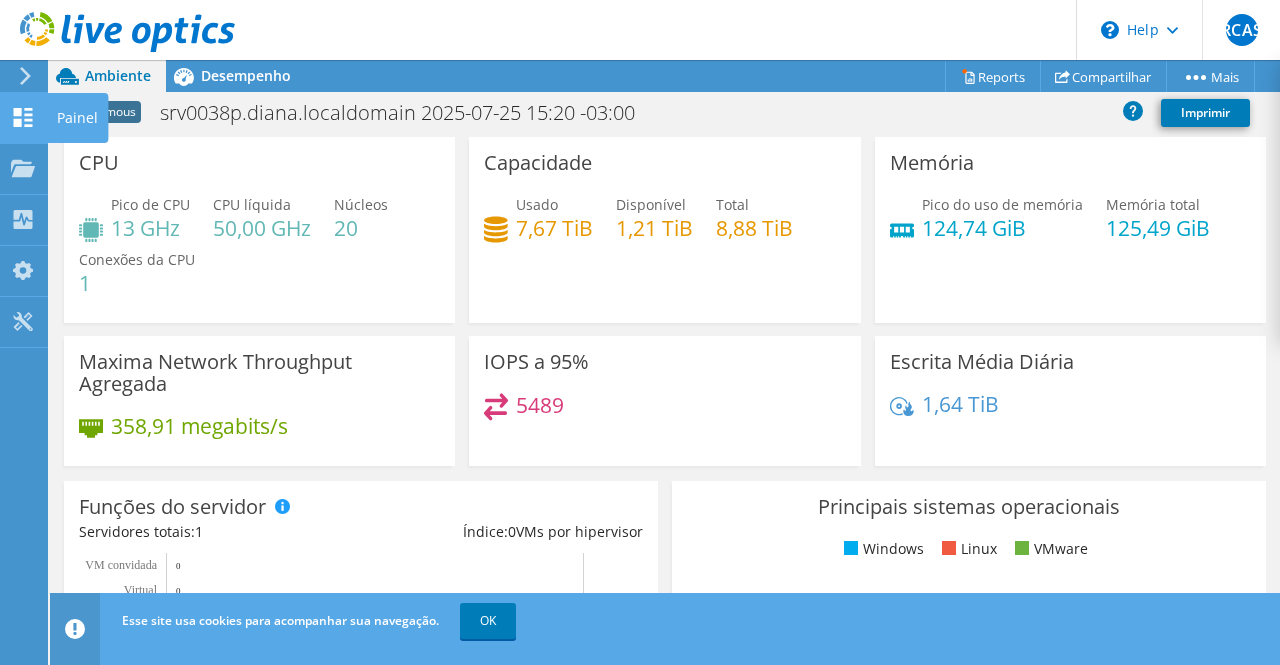 click 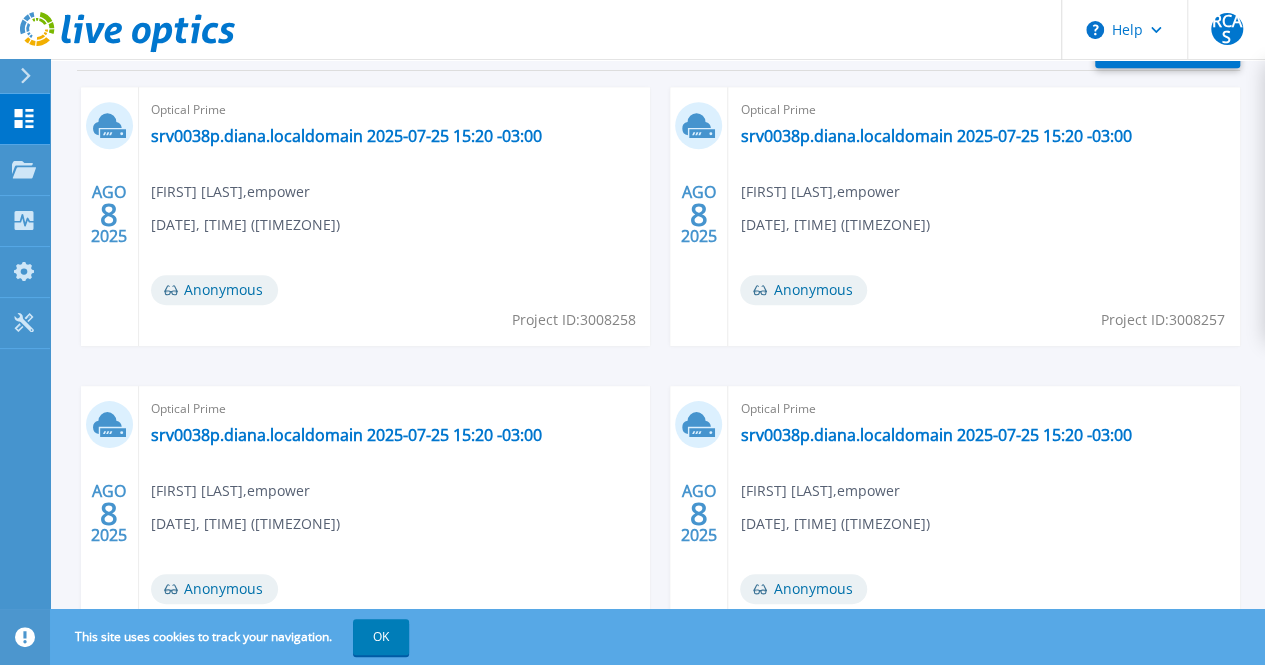 scroll, scrollTop: 510, scrollLeft: 0, axis: vertical 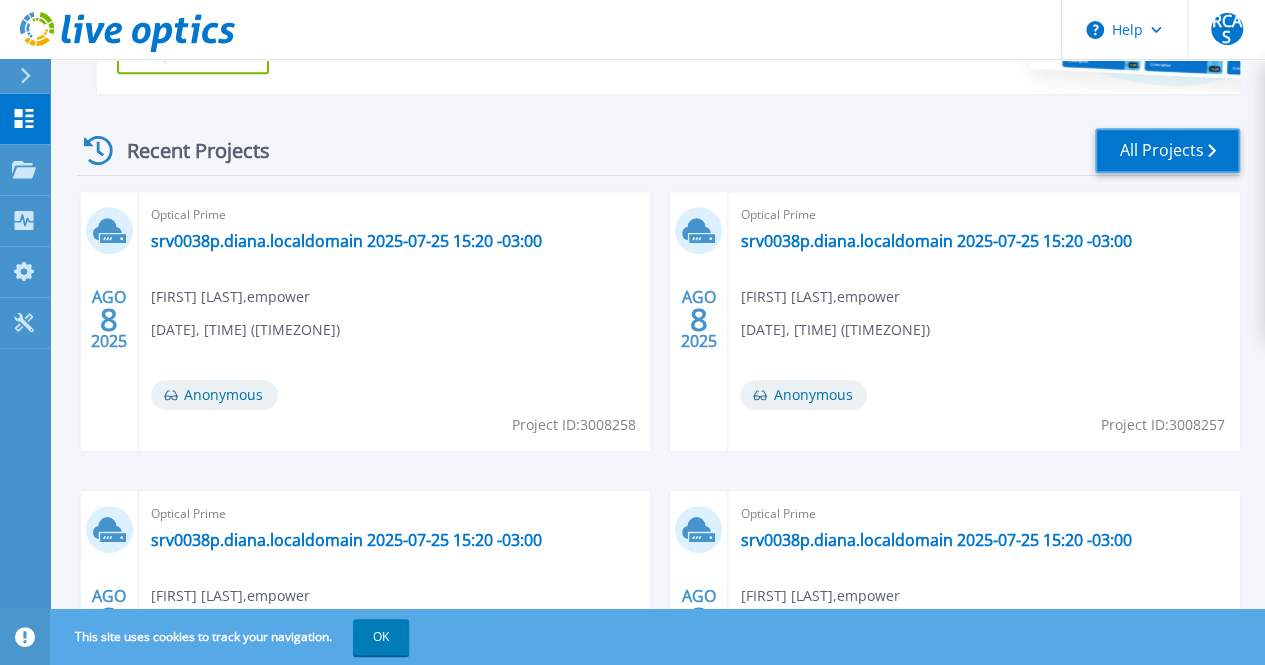 click on "All Projects" at bounding box center (1167, 150) 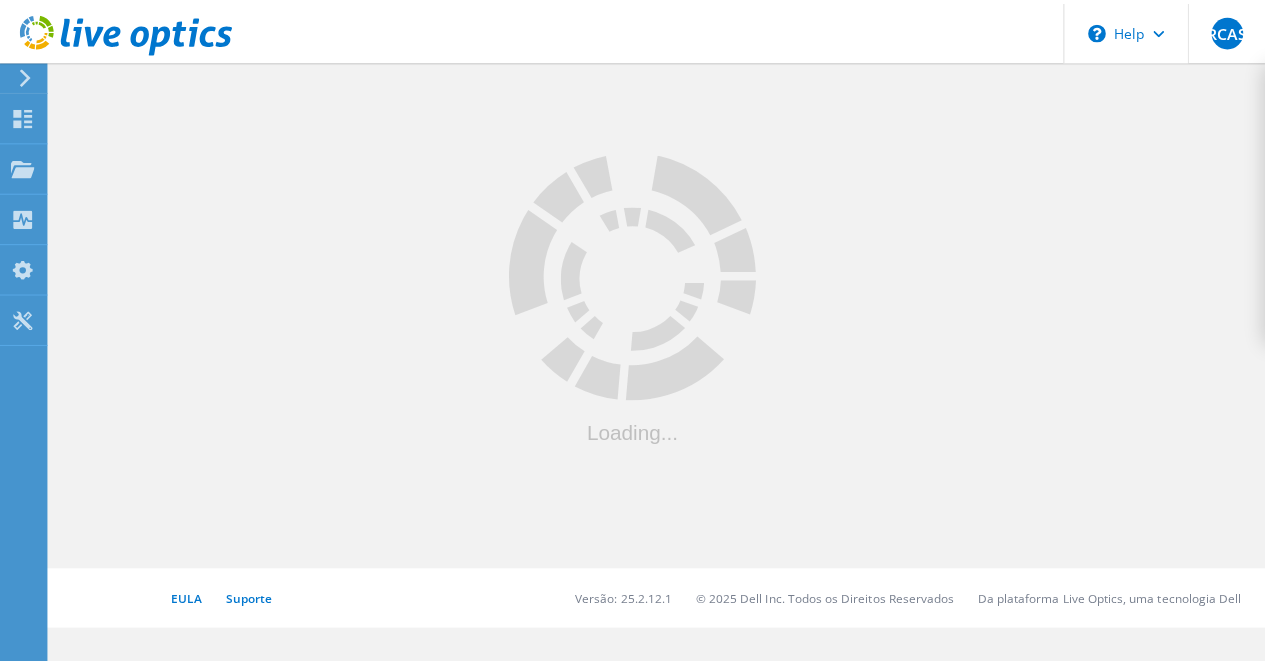 scroll, scrollTop: 0, scrollLeft: 0, axis: both 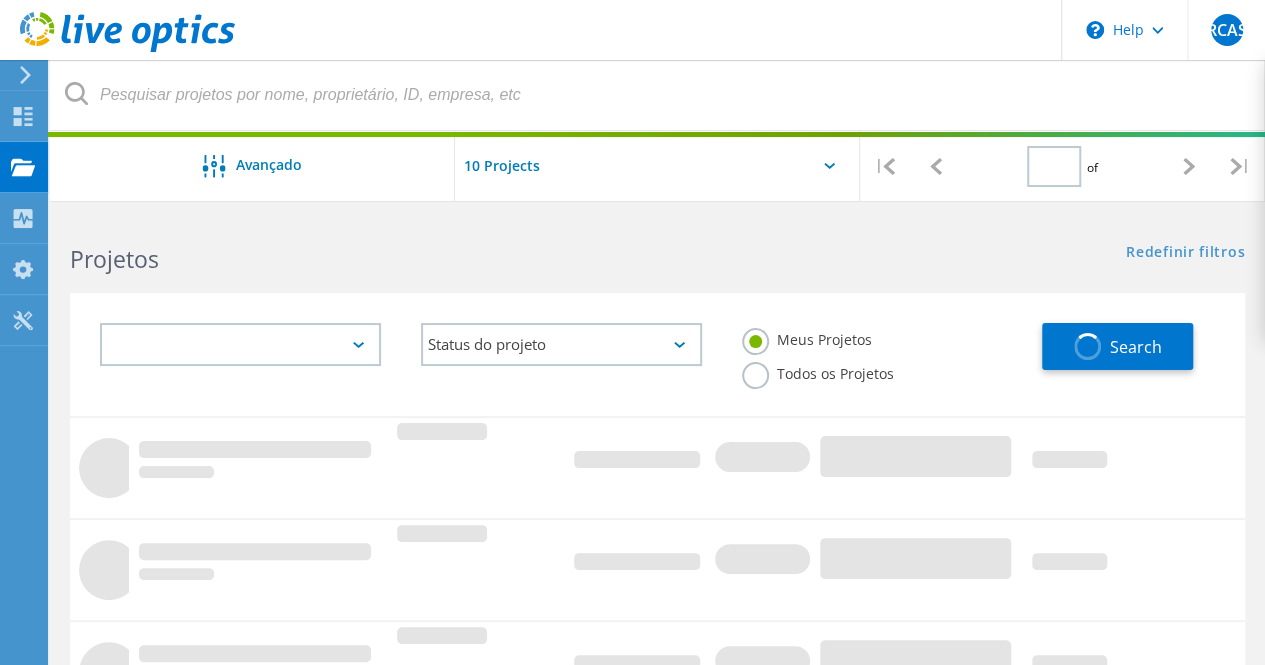 type on "1" 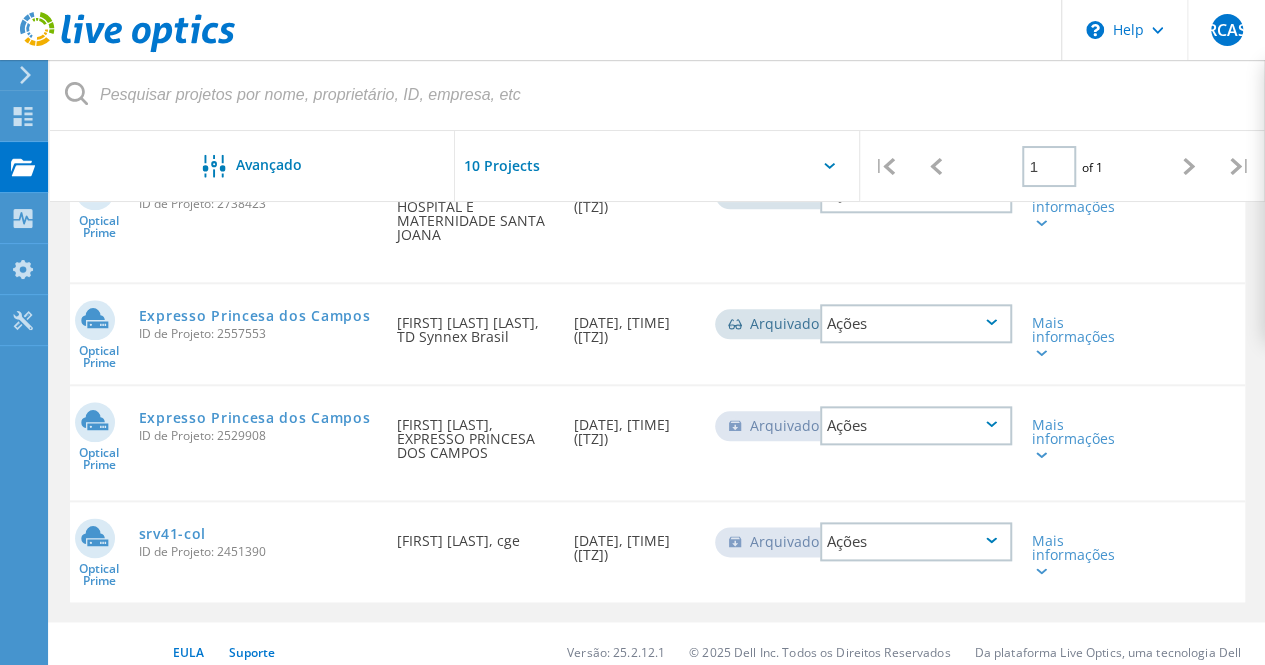 scroll, scrollTop: 951, scrollLeft: 0, axis: vertical 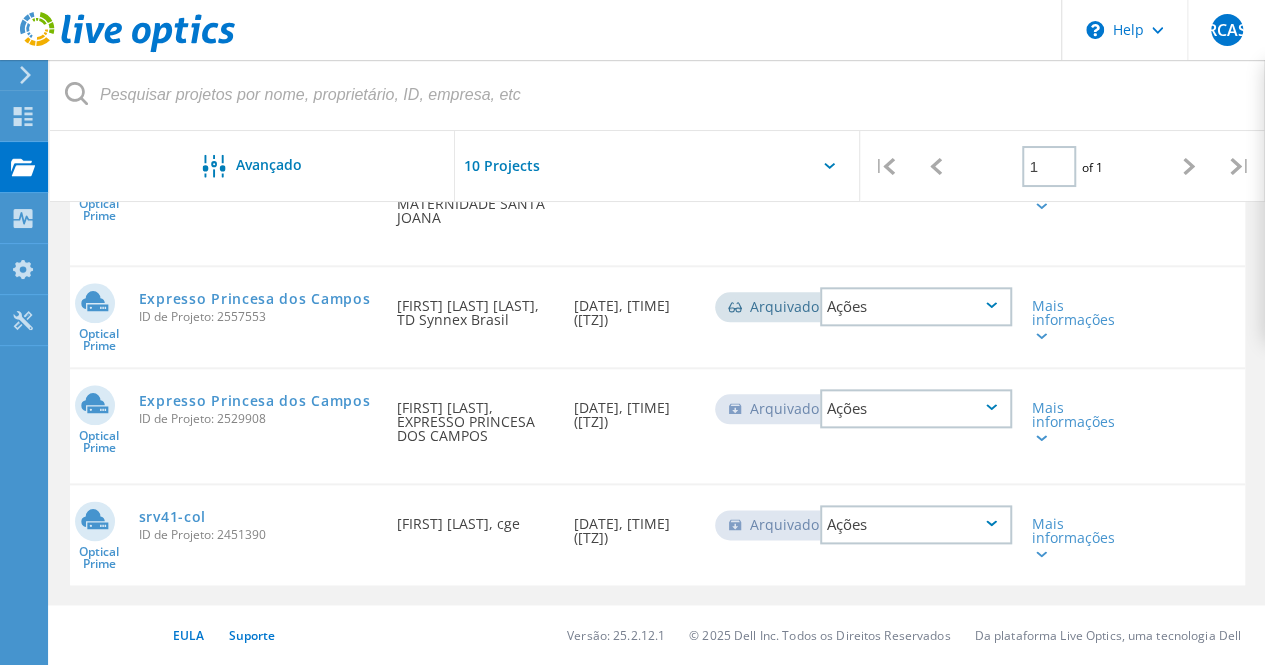 click 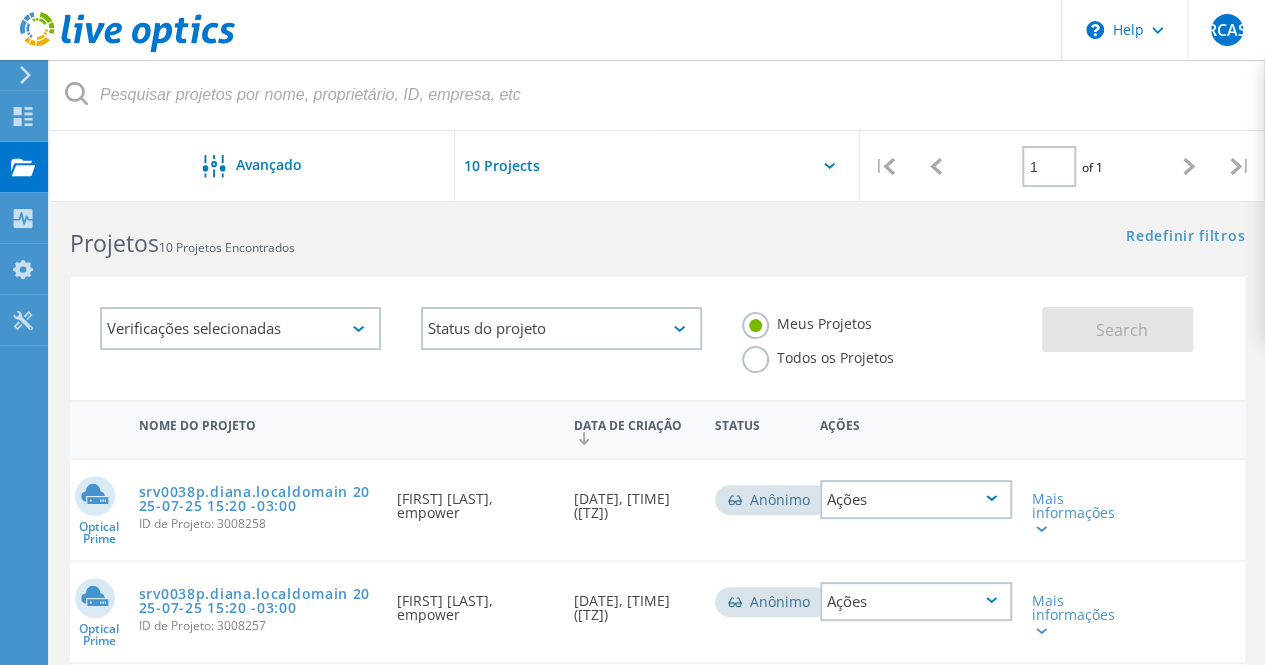 scroll, scrollTop: 0, scrollLeft: 0, axis: both 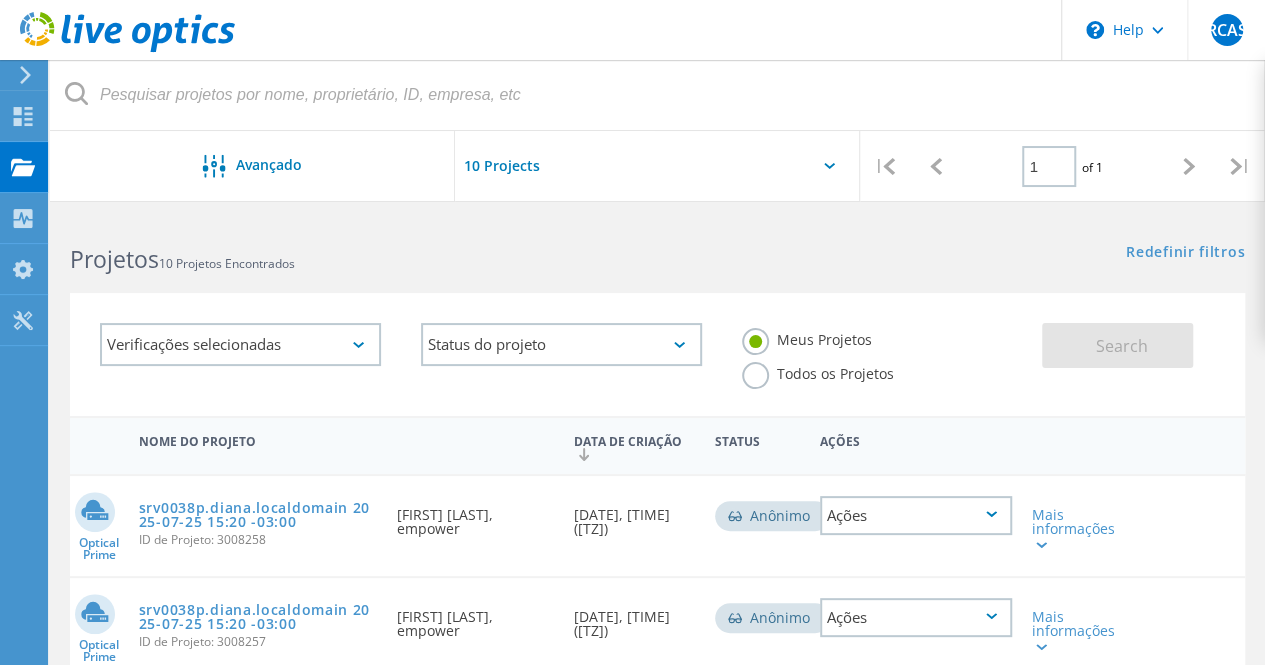 click 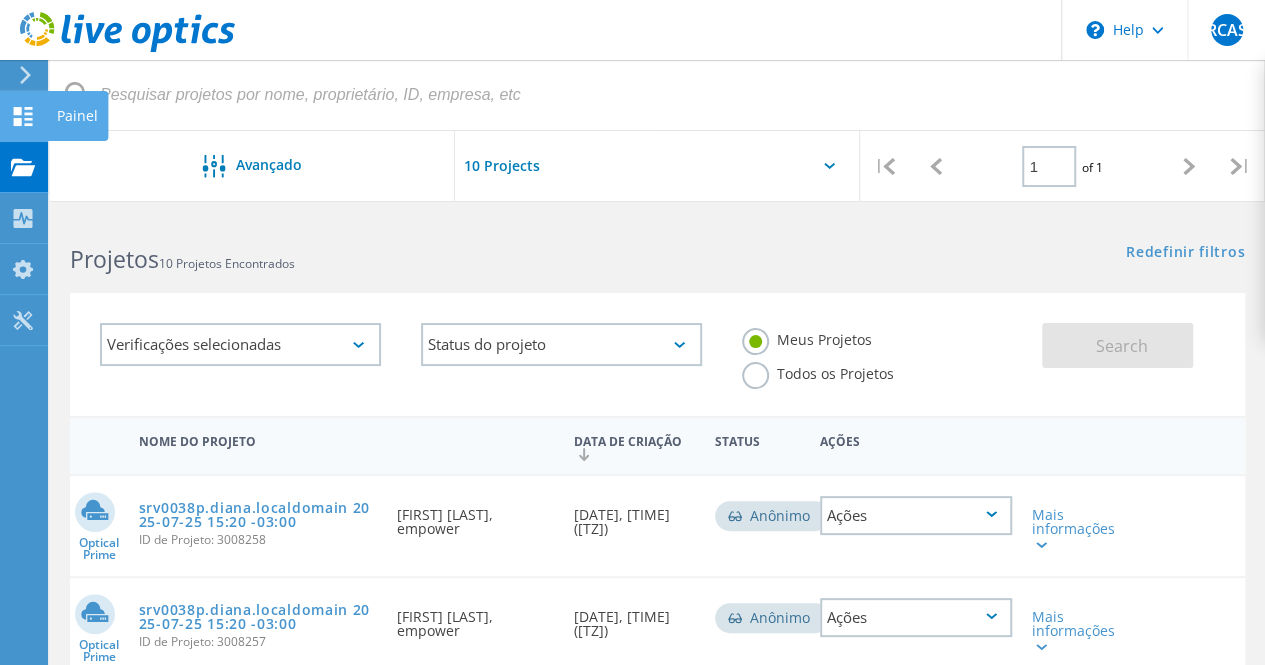 click 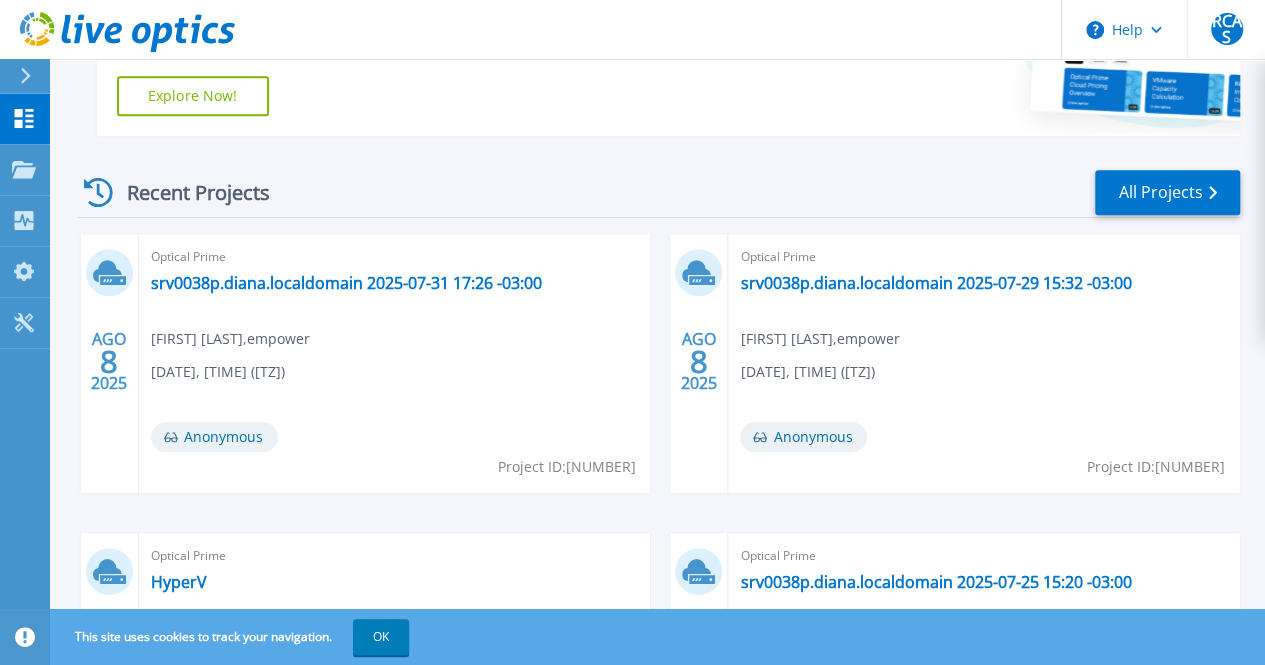 scroll, scrollTop: 610, scrollLeft: 0, axis: vertical 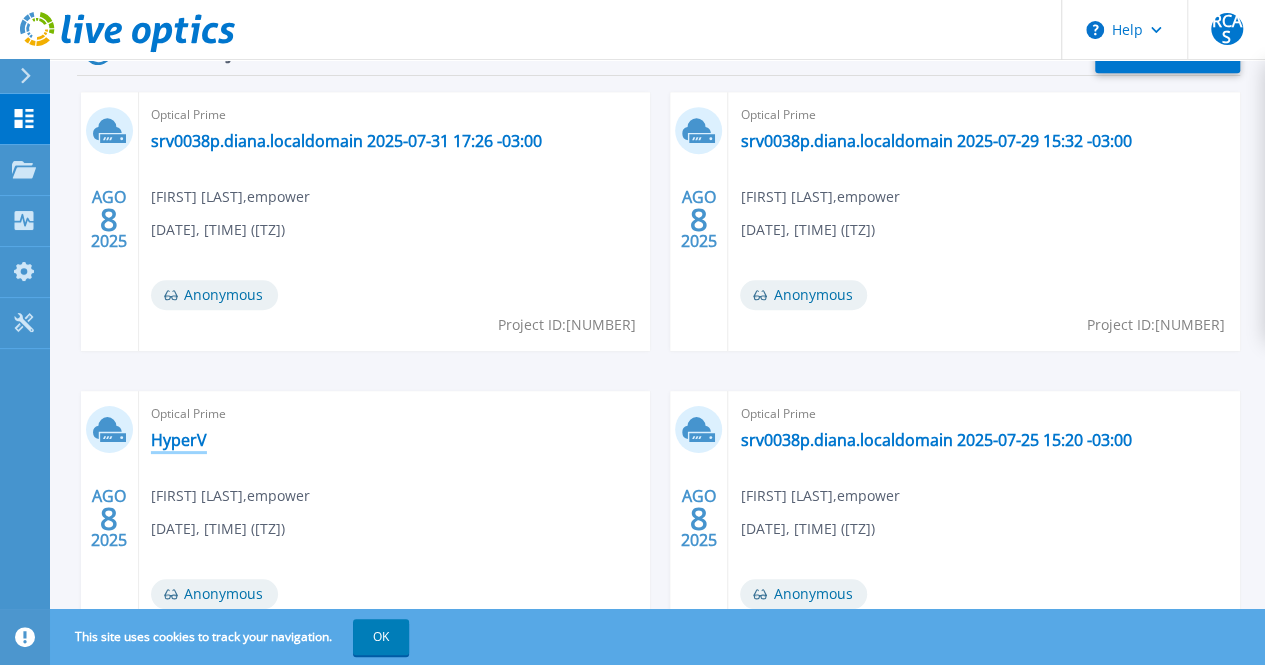 click on "HyperV" at bounding box center [179, 440] 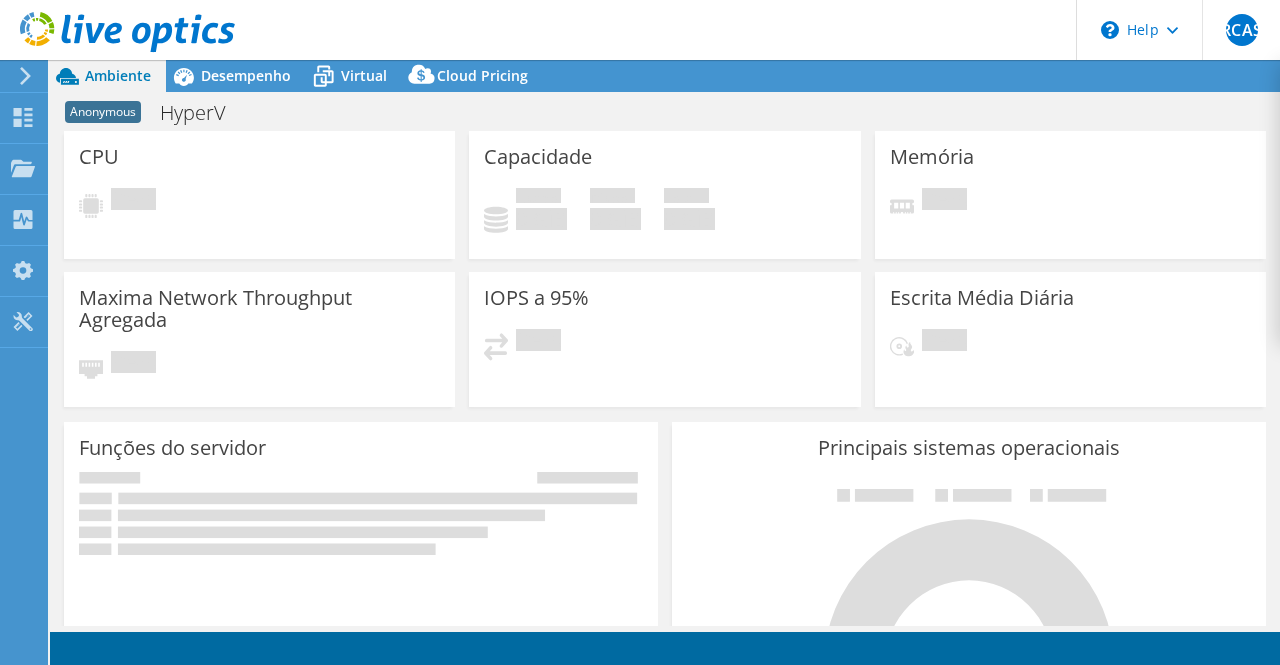 scroll, scrollTop: 0, scrollLeft: 0, axis: both 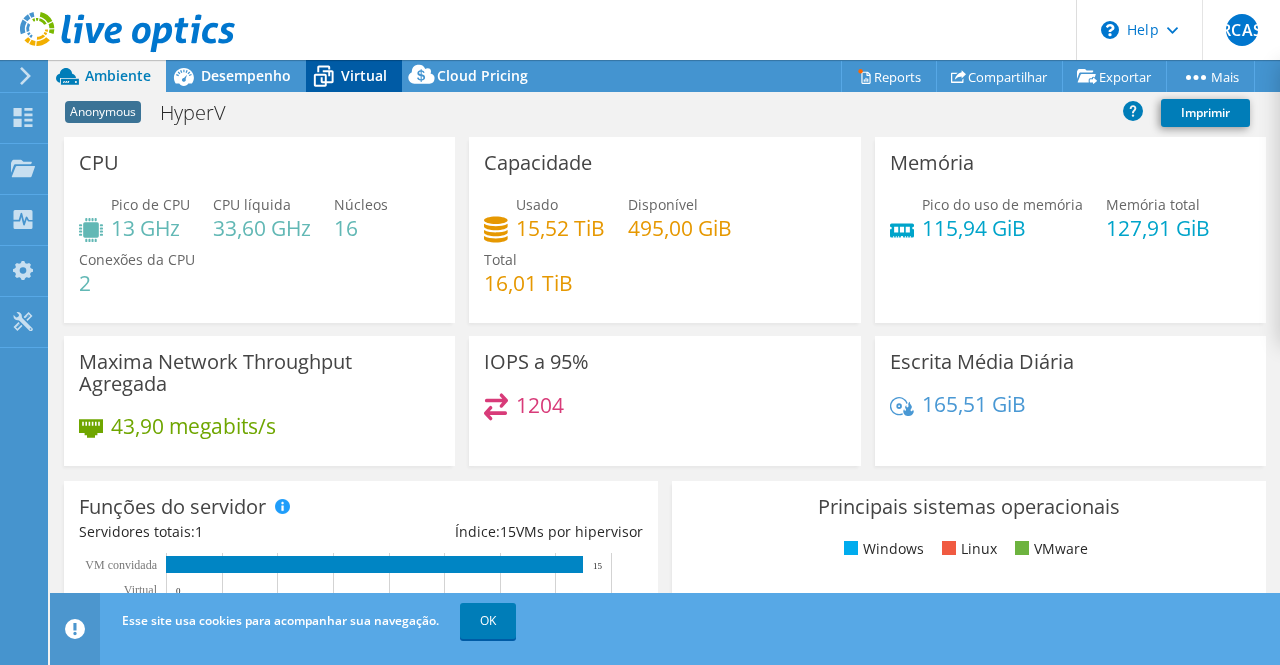 click on "Virtual" at bounding box center (364, 75) 